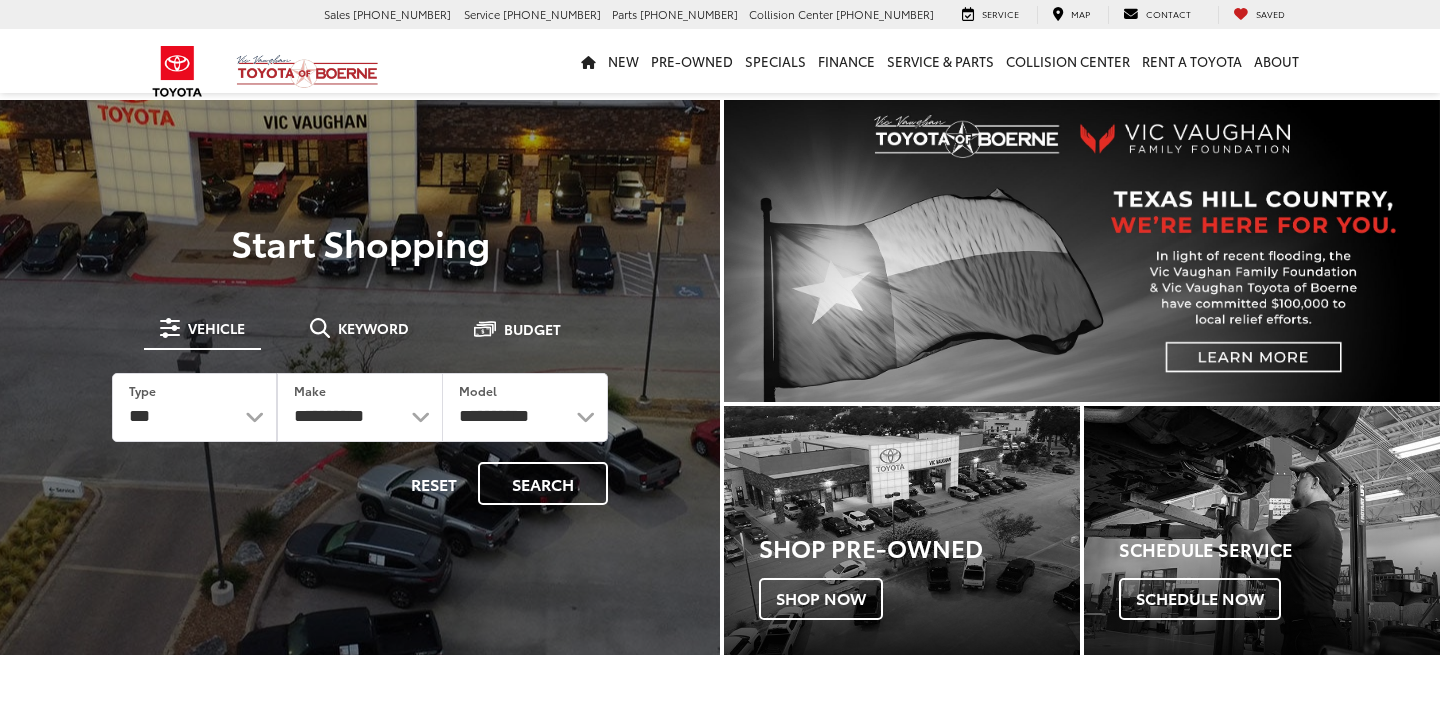 scroll, scrollTop: 0, scrollLeft: 0, axis: both 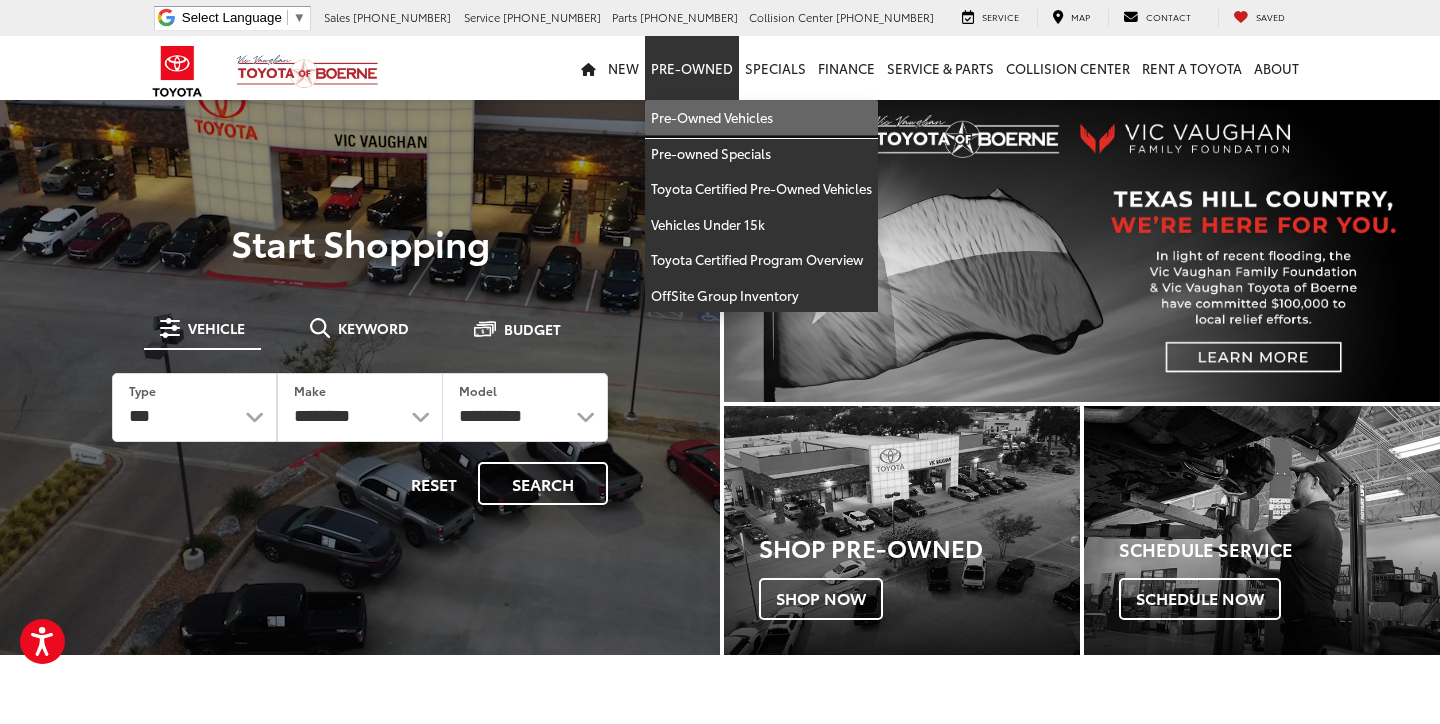 click on "Pre-Owned Vehicles" at bounding box center [761, 118] 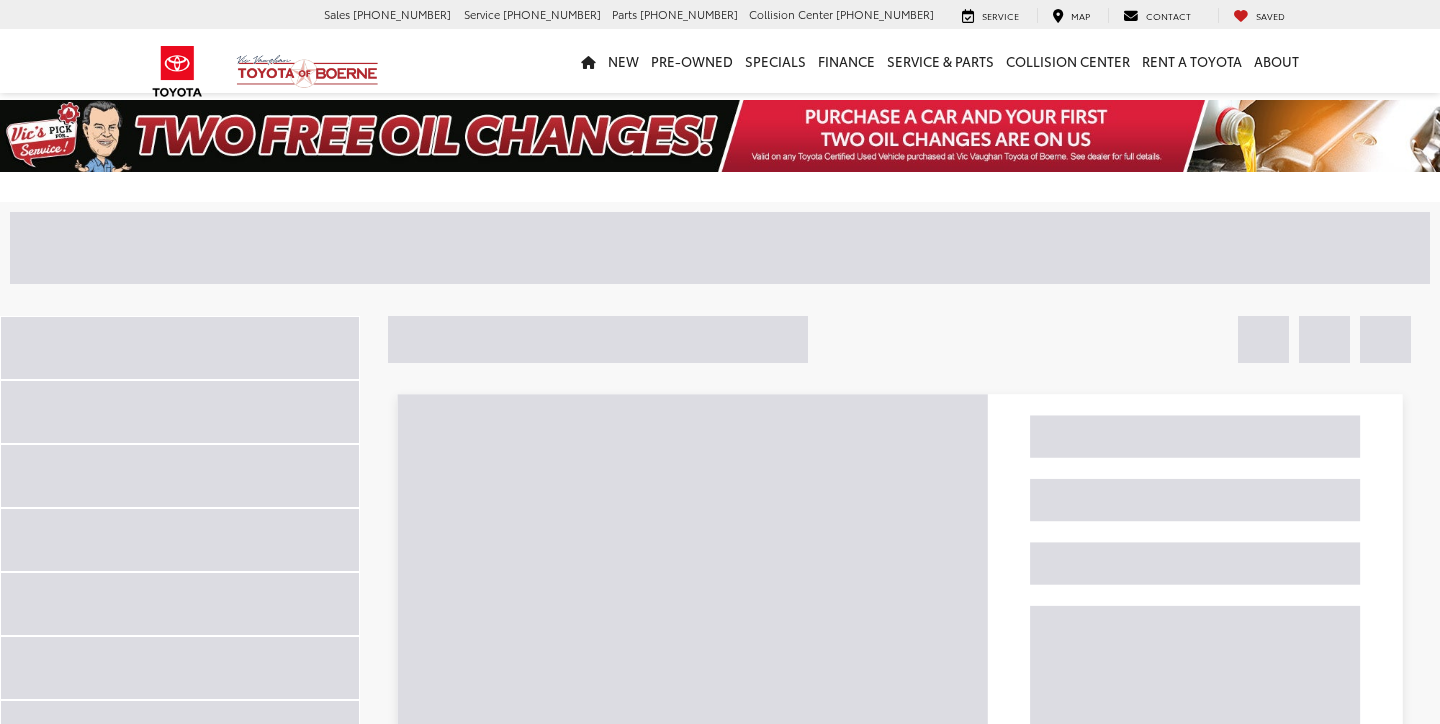 scroll, scrollTop: 0, scrollLeft: 0, axis: both 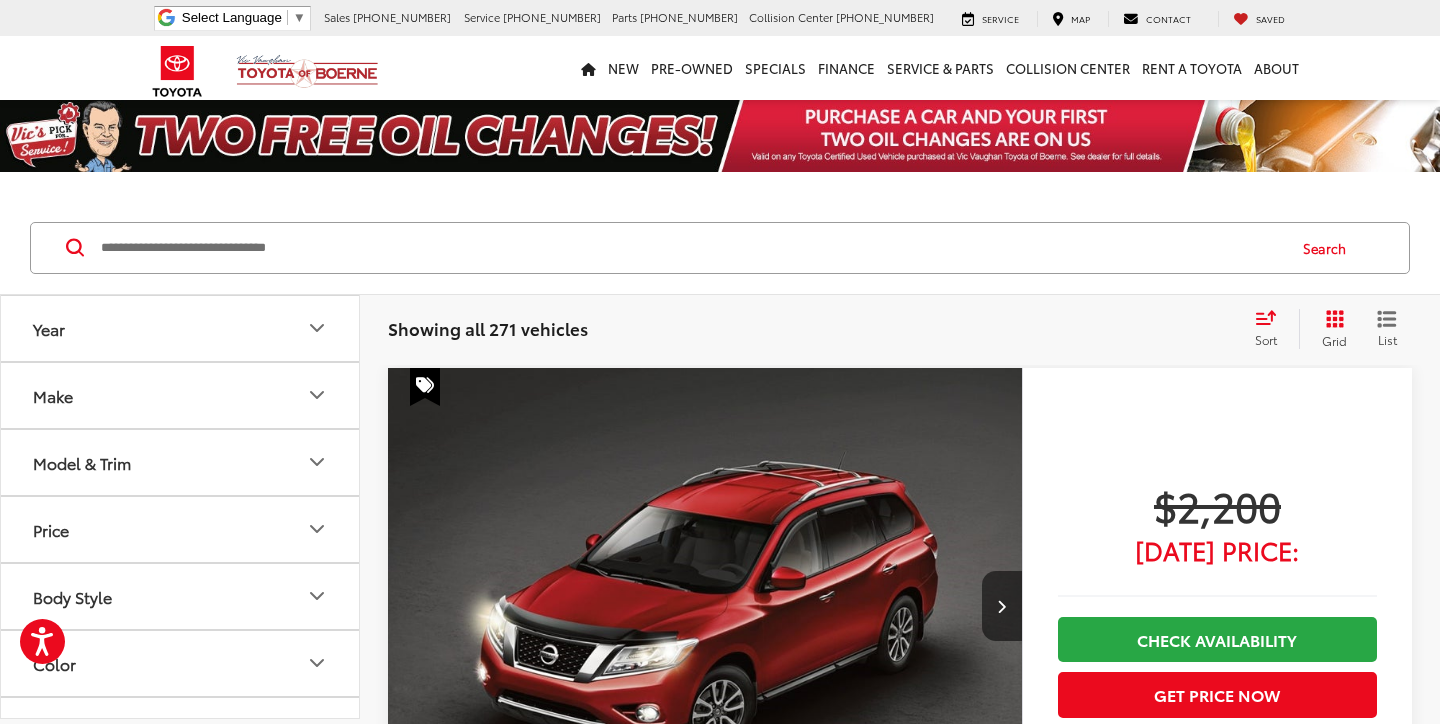 click on "Price" at bounding box center [181, 529] 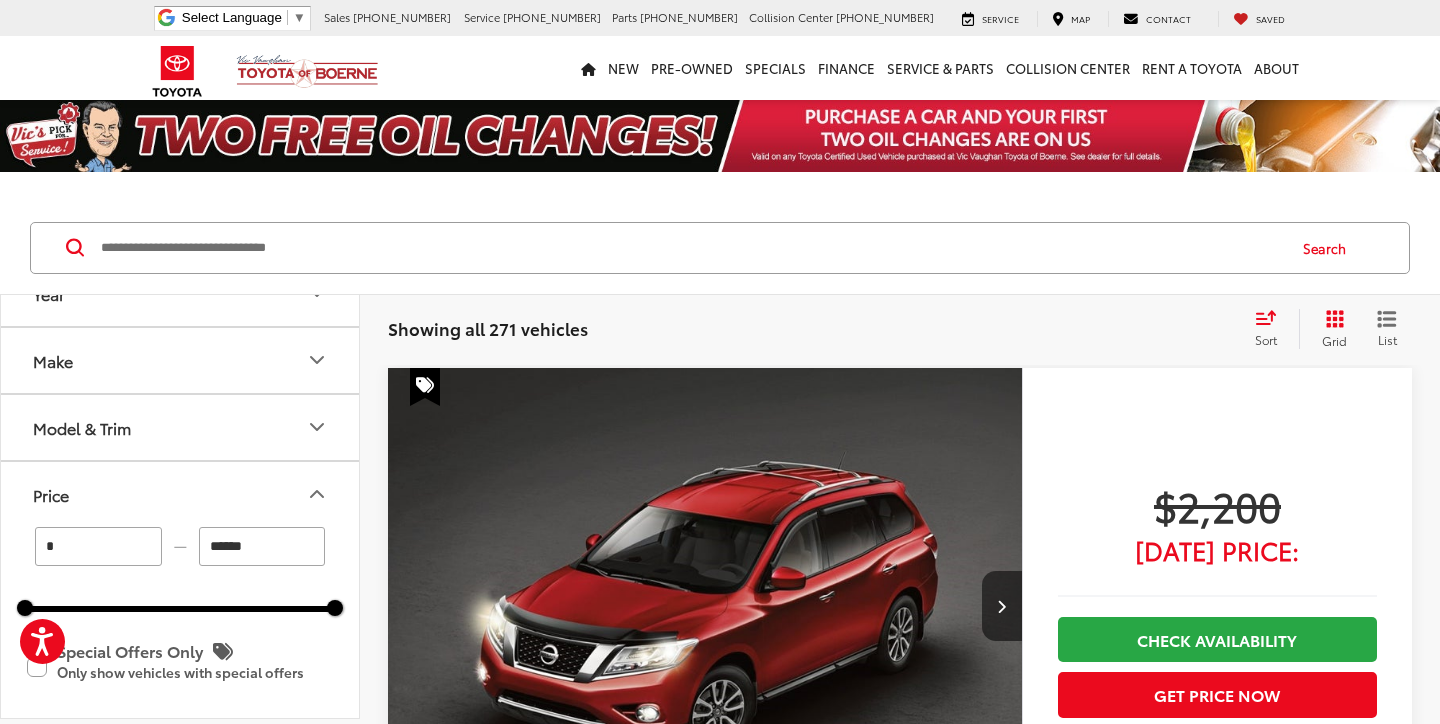 scroll, scrollTop: 36, scrollLeft: 0, axis: vertical 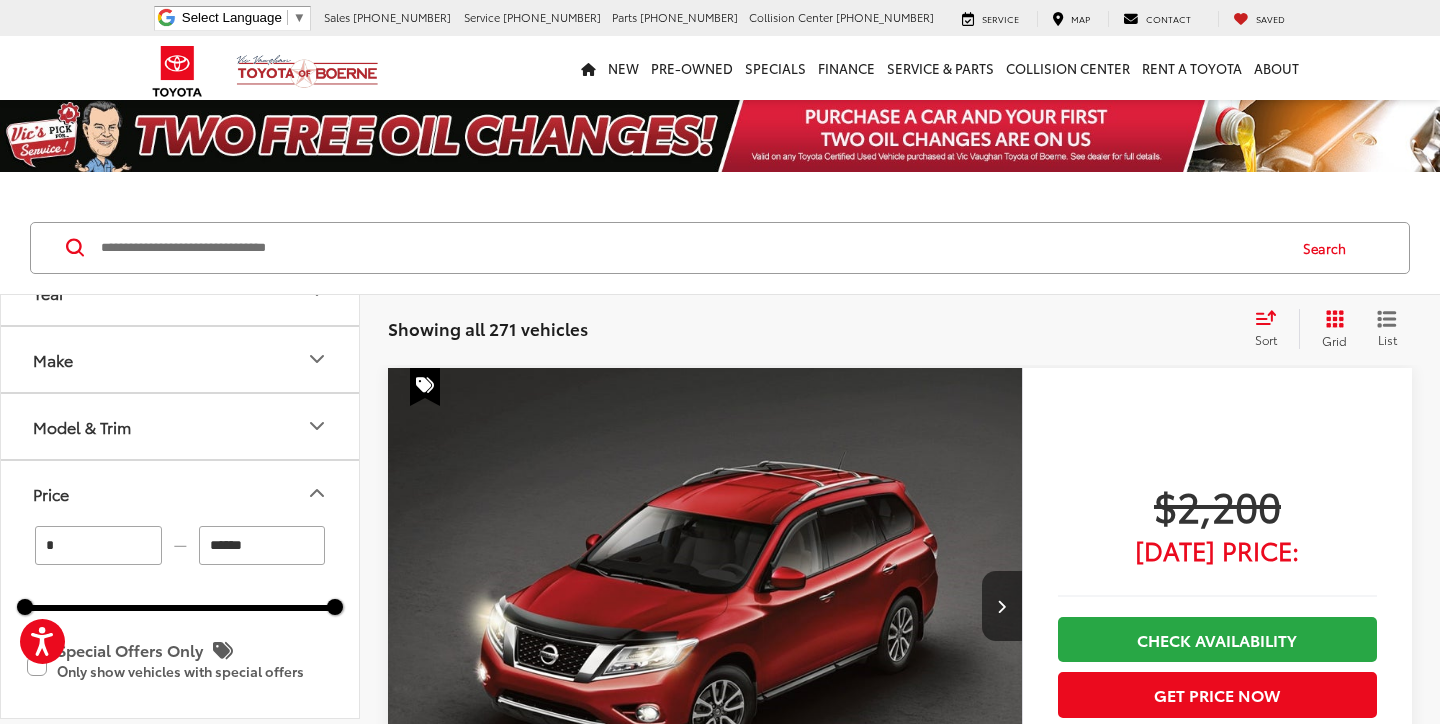 click on "******" at bounding box center [262, 545] 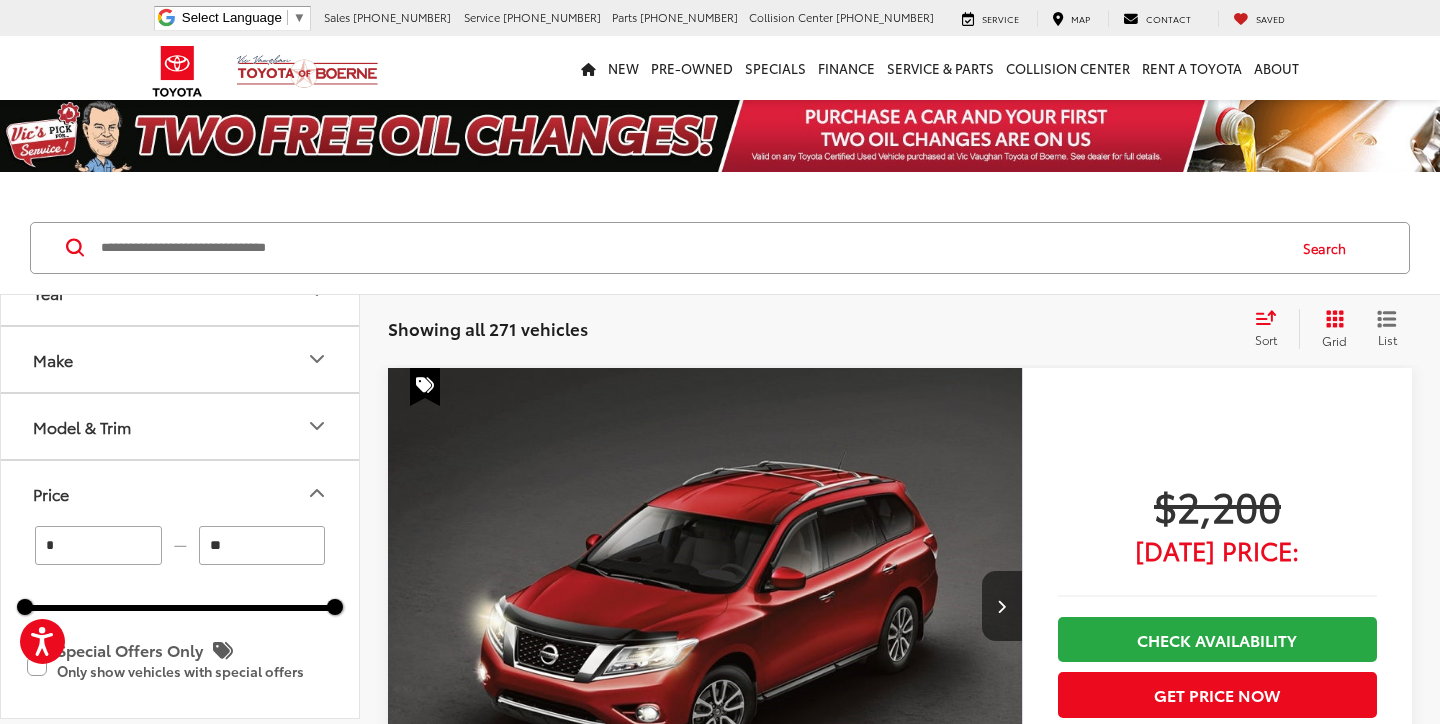 type on "*" 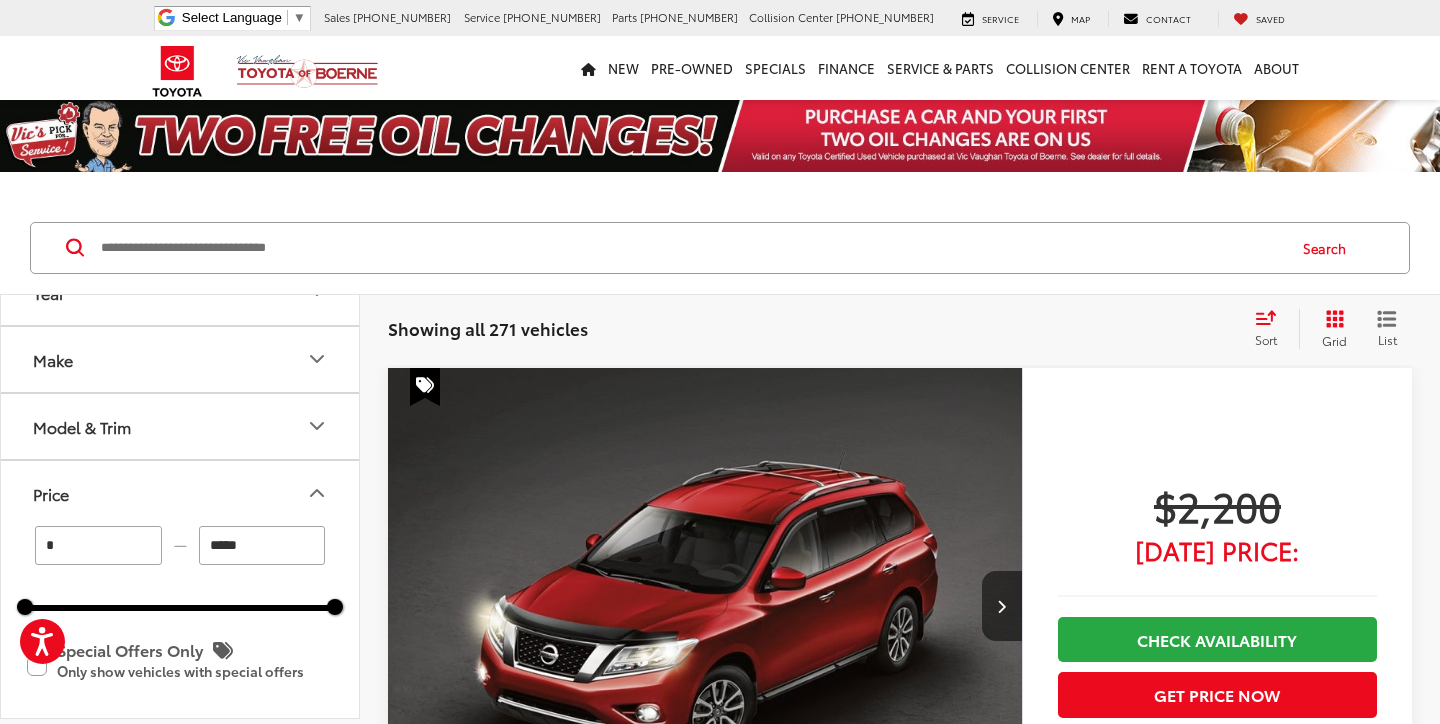 click on "* — ***** 0 76000 Special Offers Only  Only show vehicles with special offers" at bounding box center (180, 622) 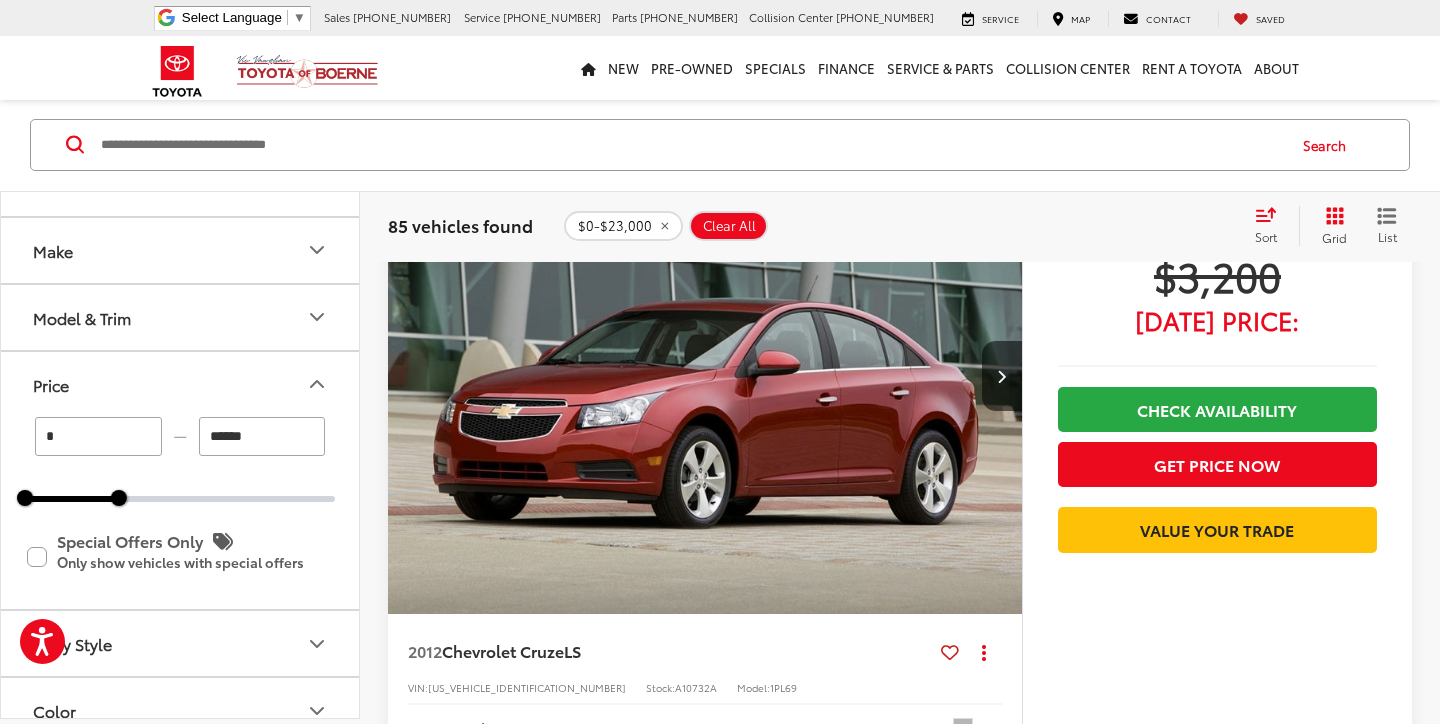 scroll, scrollTop: 2671, scrollLeft: 0, axis: vertical 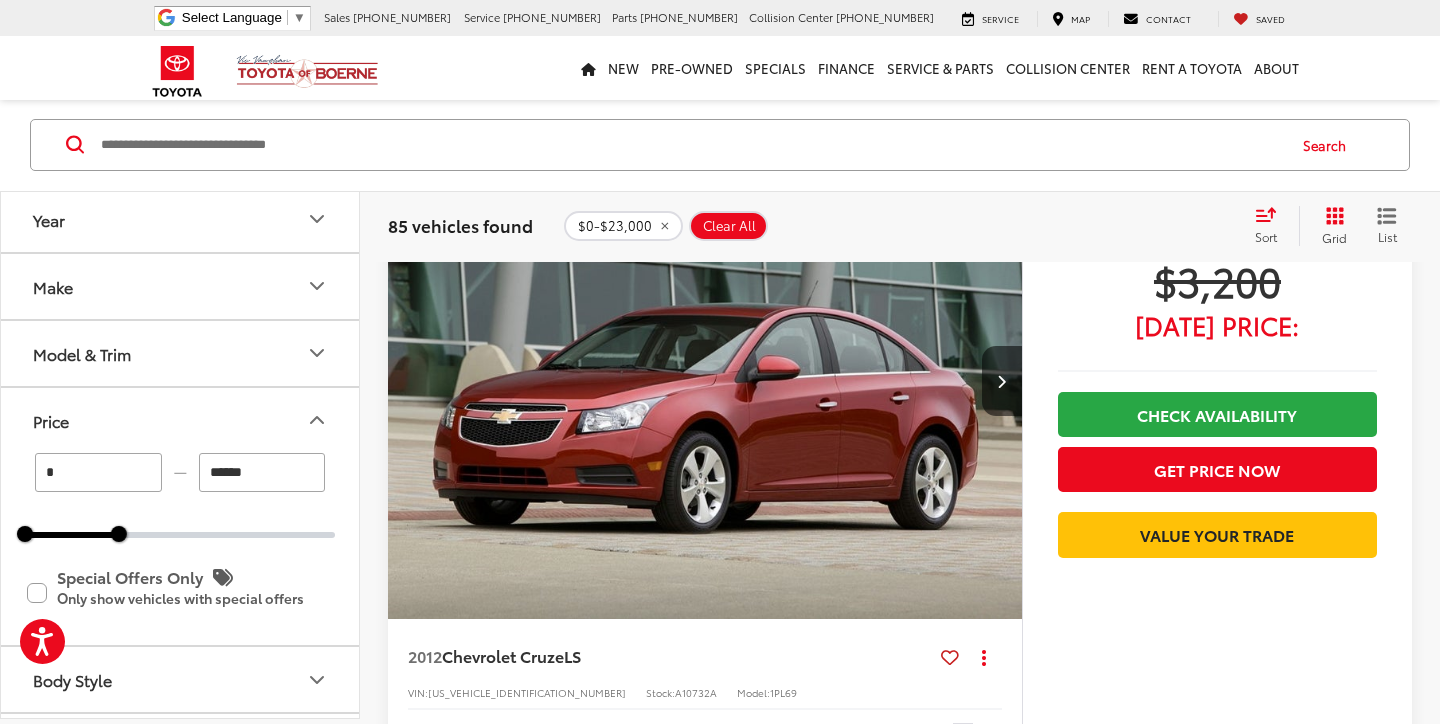 click on "Make" at bounding box center (181, 286) 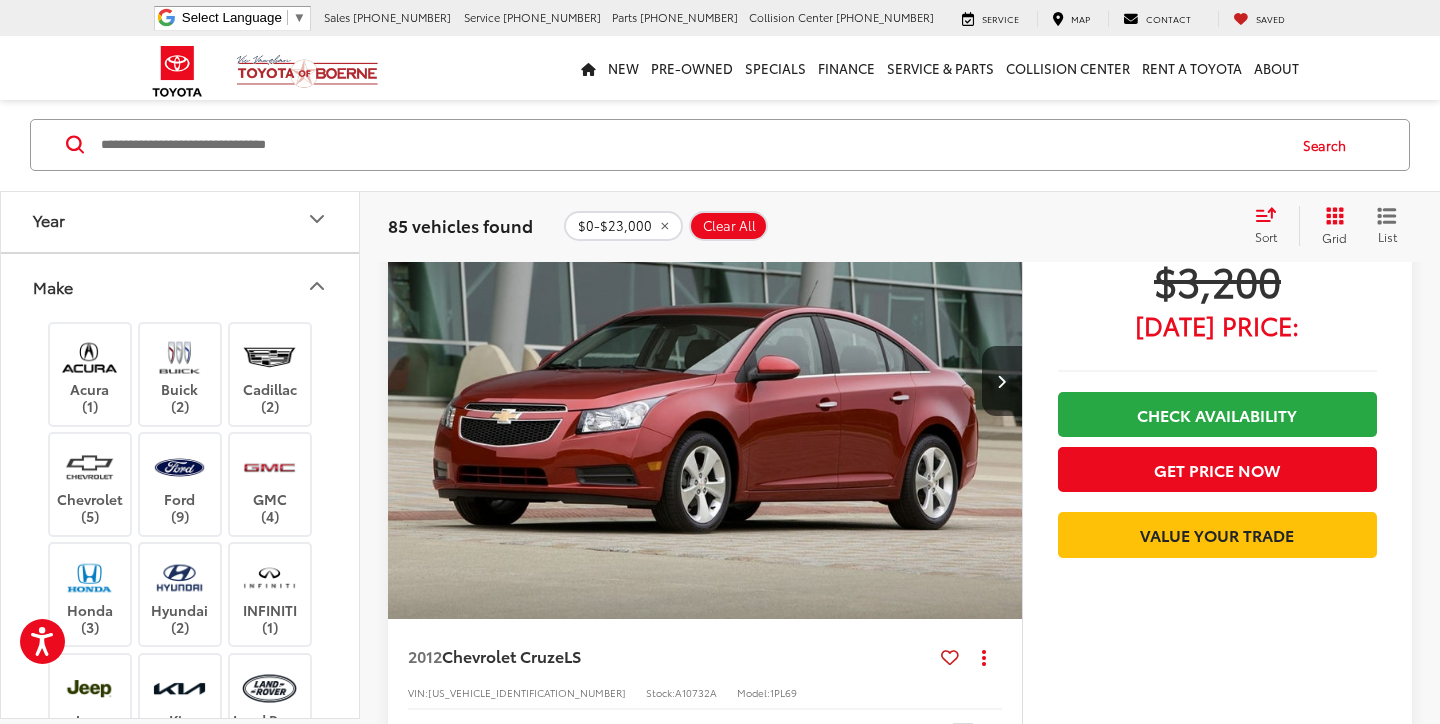 scroll, scrollTop: 0, scrollLeft: 0, axis: both 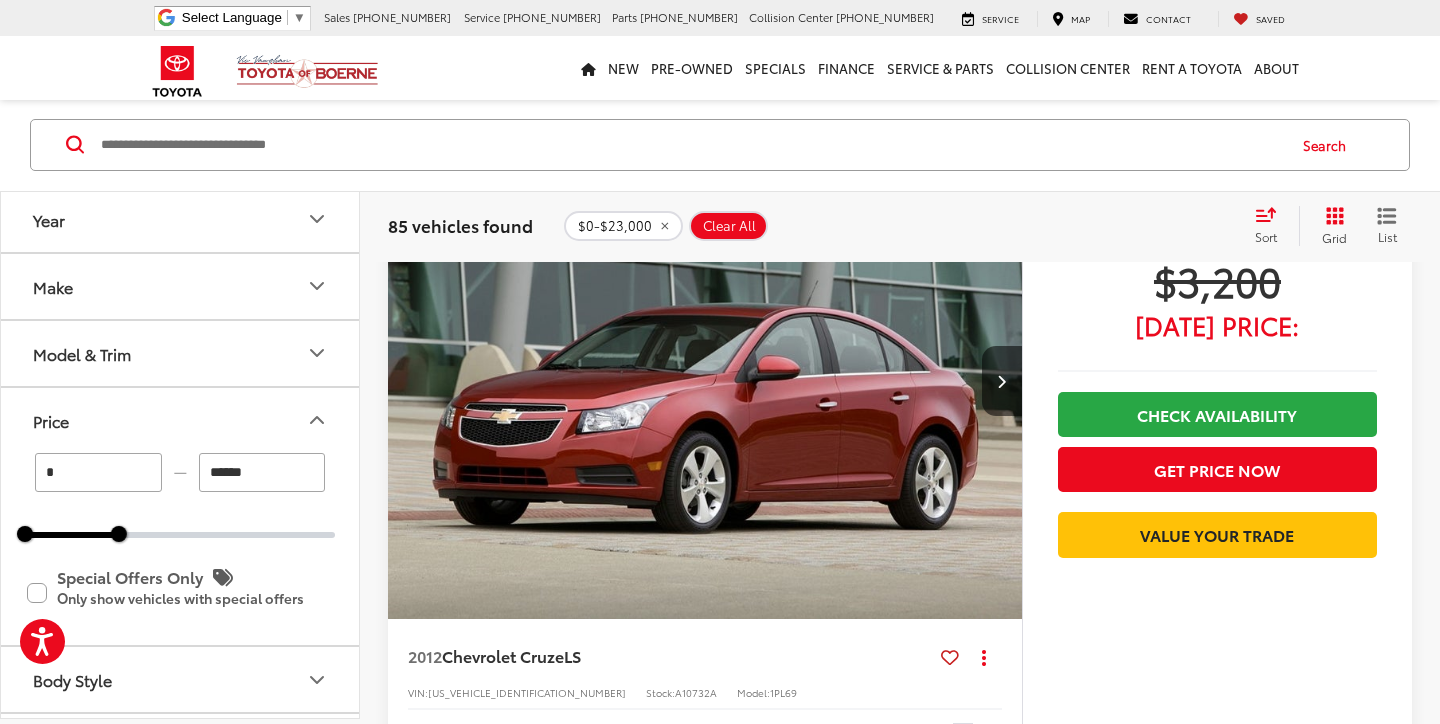 click on "Model & Trim" at bounding box center (181, 353) 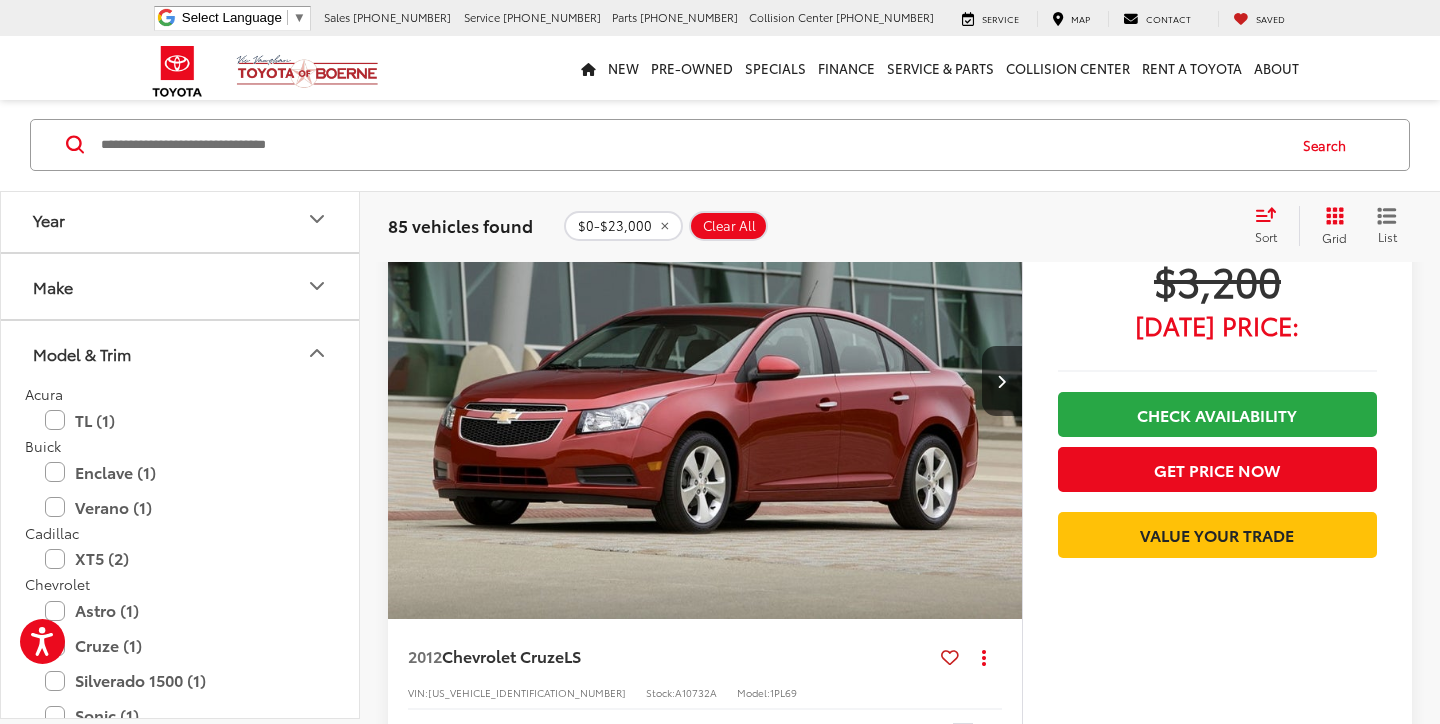 scroll, scrollTop: 0, scrollLeft: 0, axis: both 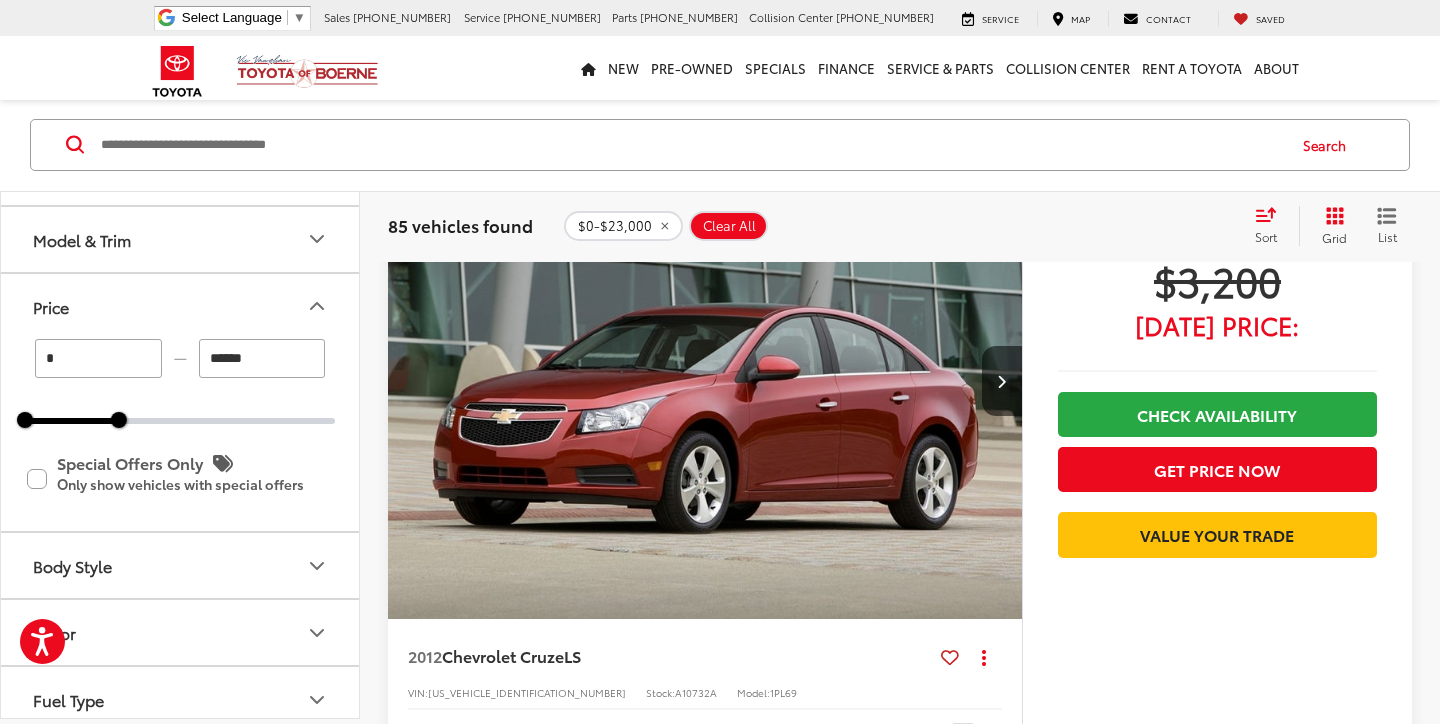 click on "Body Style" at bounding box center [181, 565] 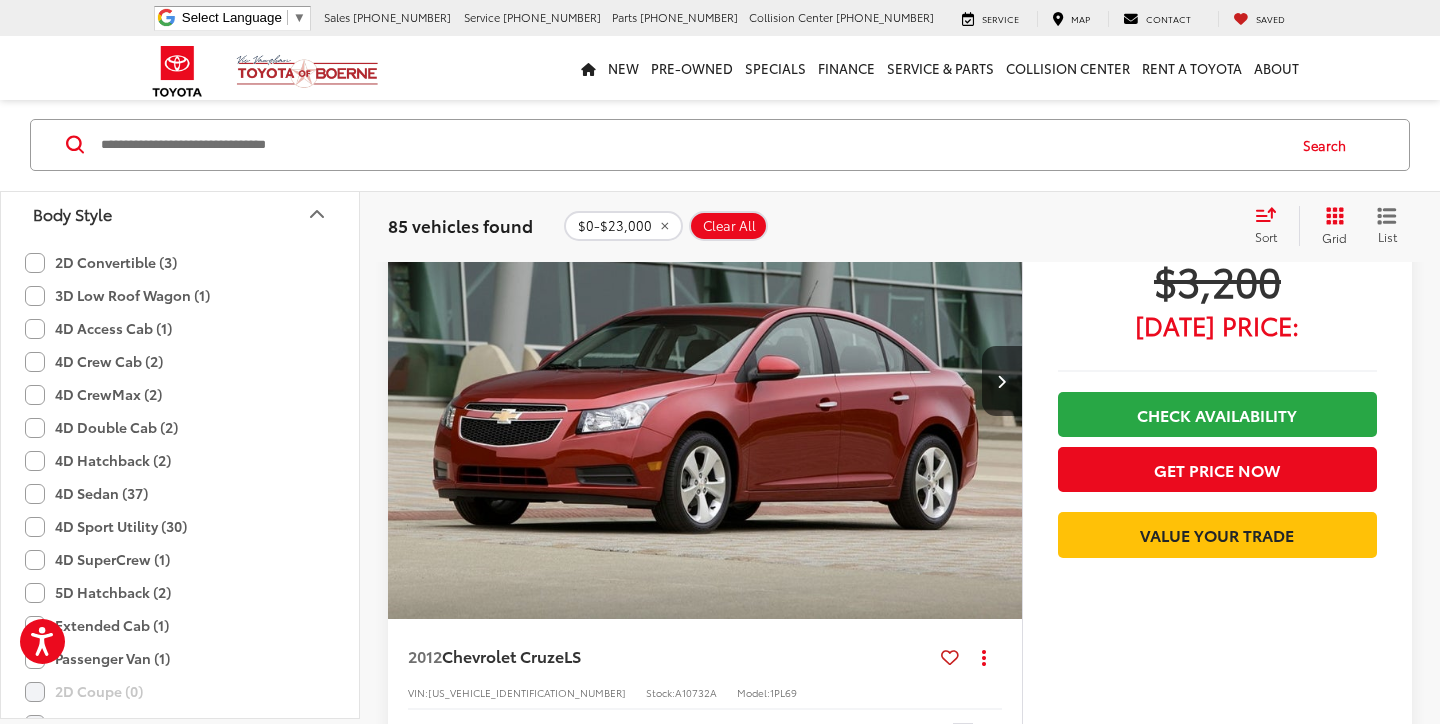 scroll, scrollTop: 465, scrollLeft: 0, axis: vertical 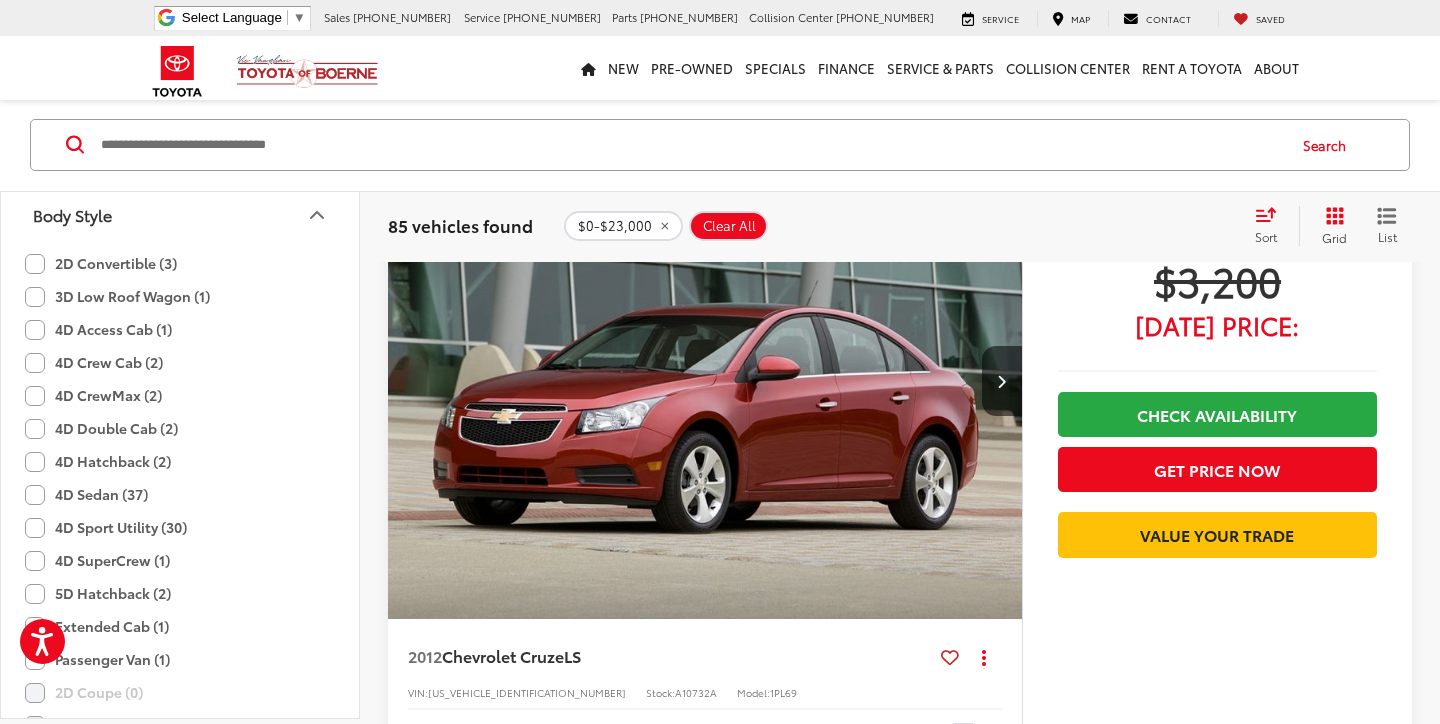 click on "4D Sedan (37)" 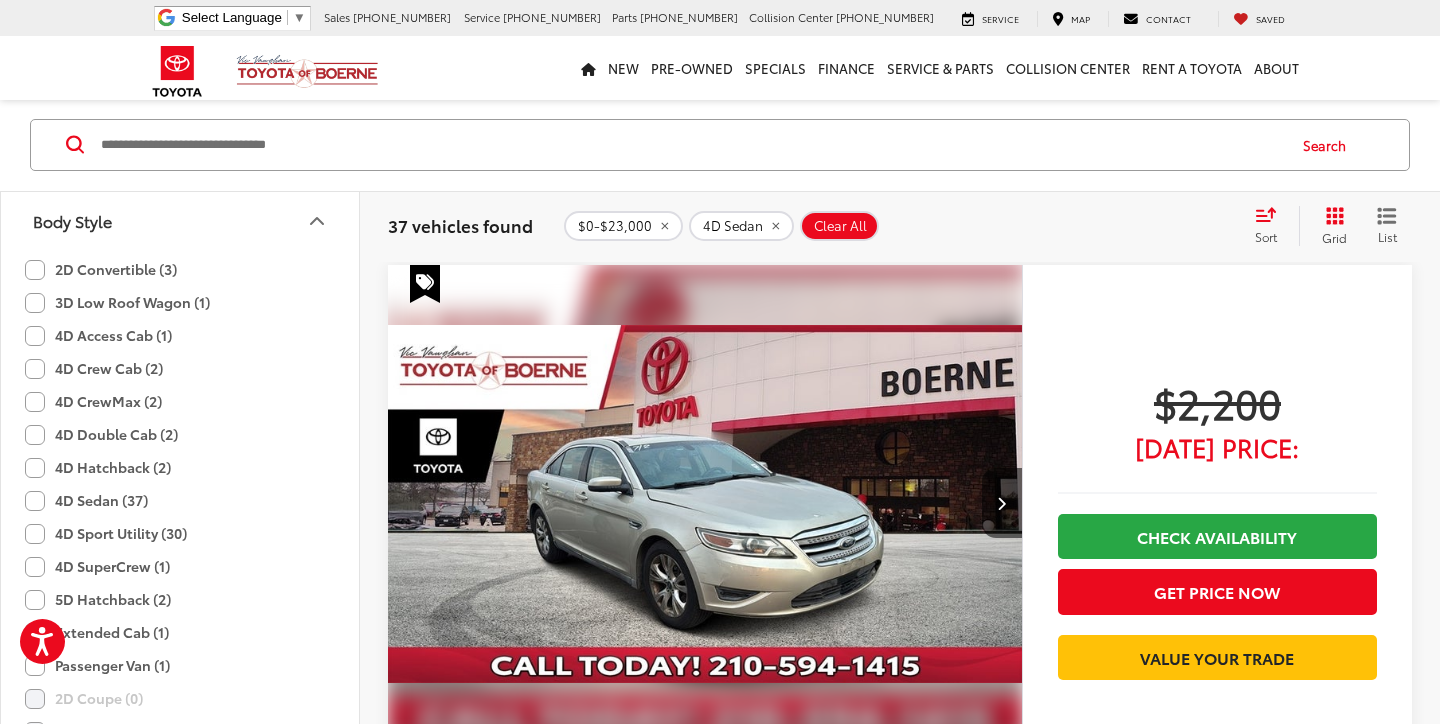click on "4D Sedan (37)" 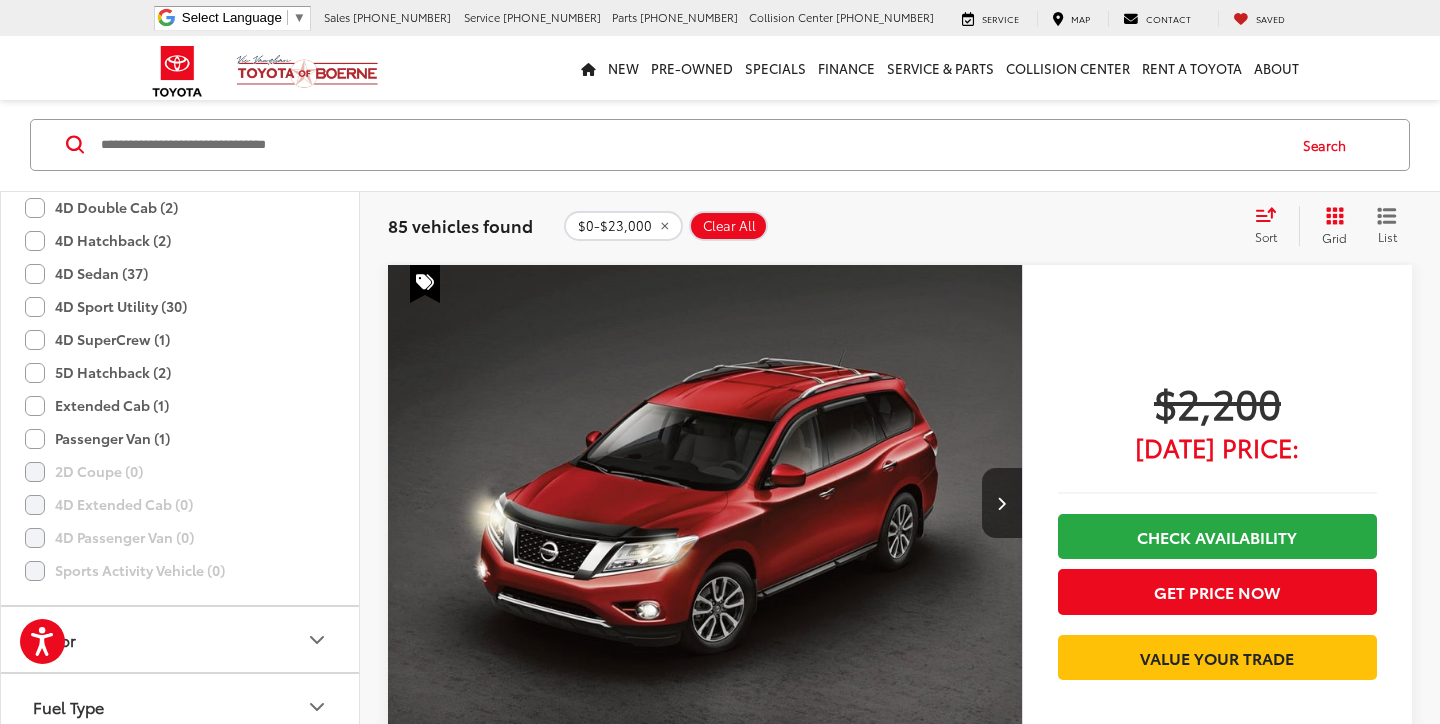 scroll, scrollTop: 693, scrollLeft: 0, axis: vertical 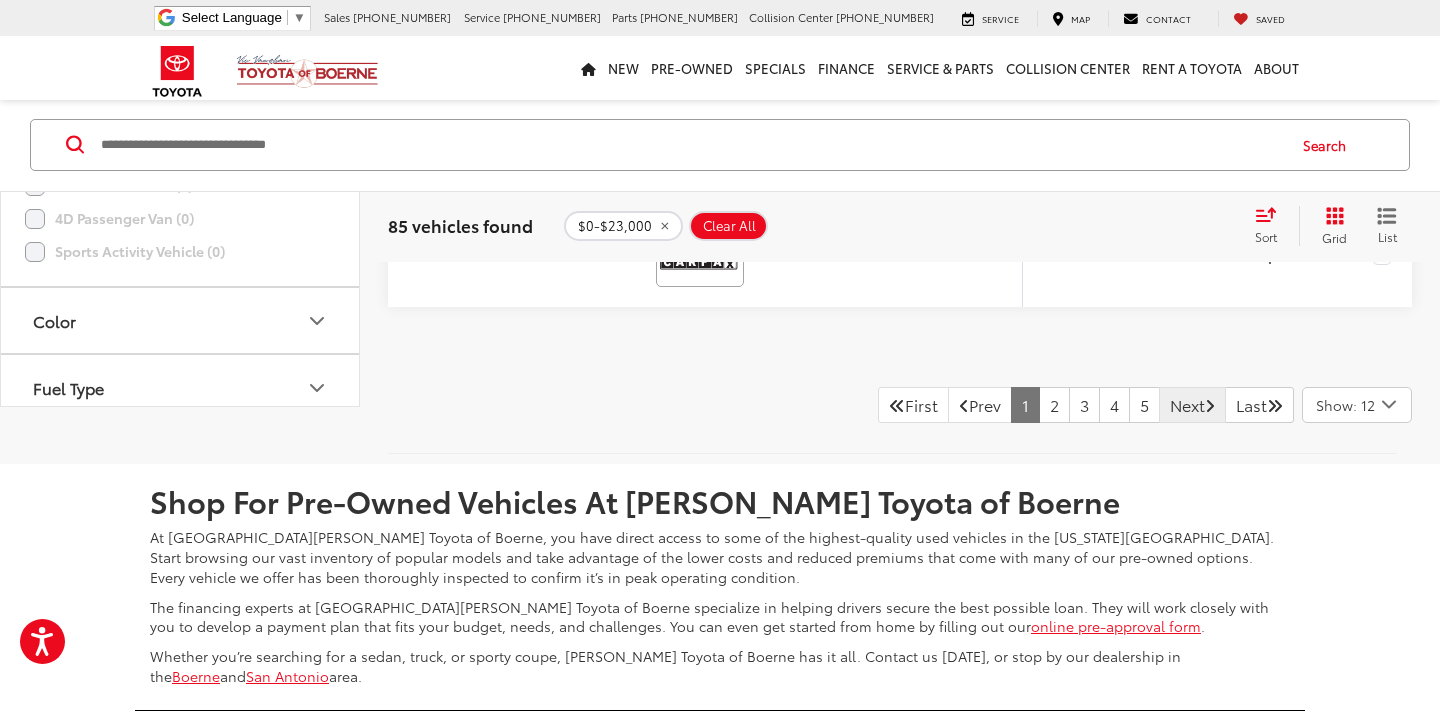 click on "Next" at bounding box center (1192, 405) 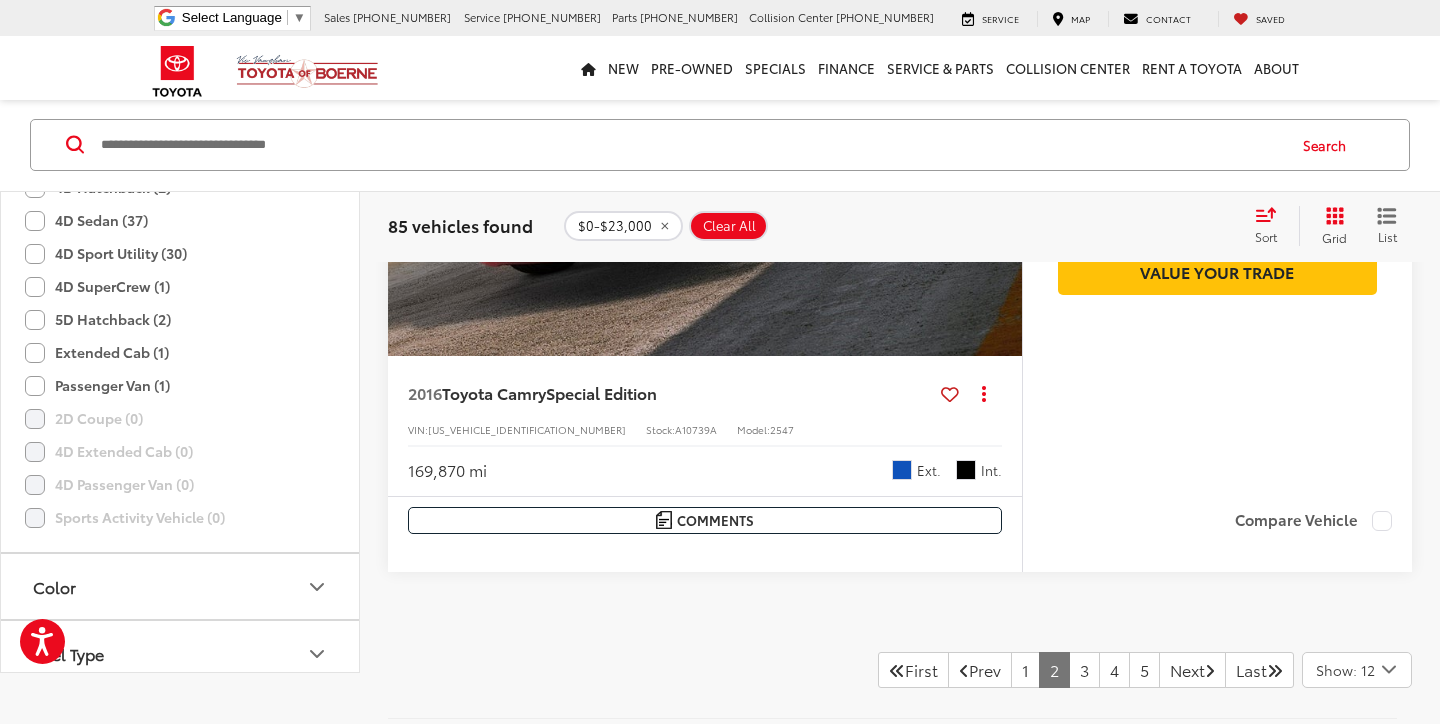 scroll, scrollTop: 9661, scrollLeft: 0, axis: vertical 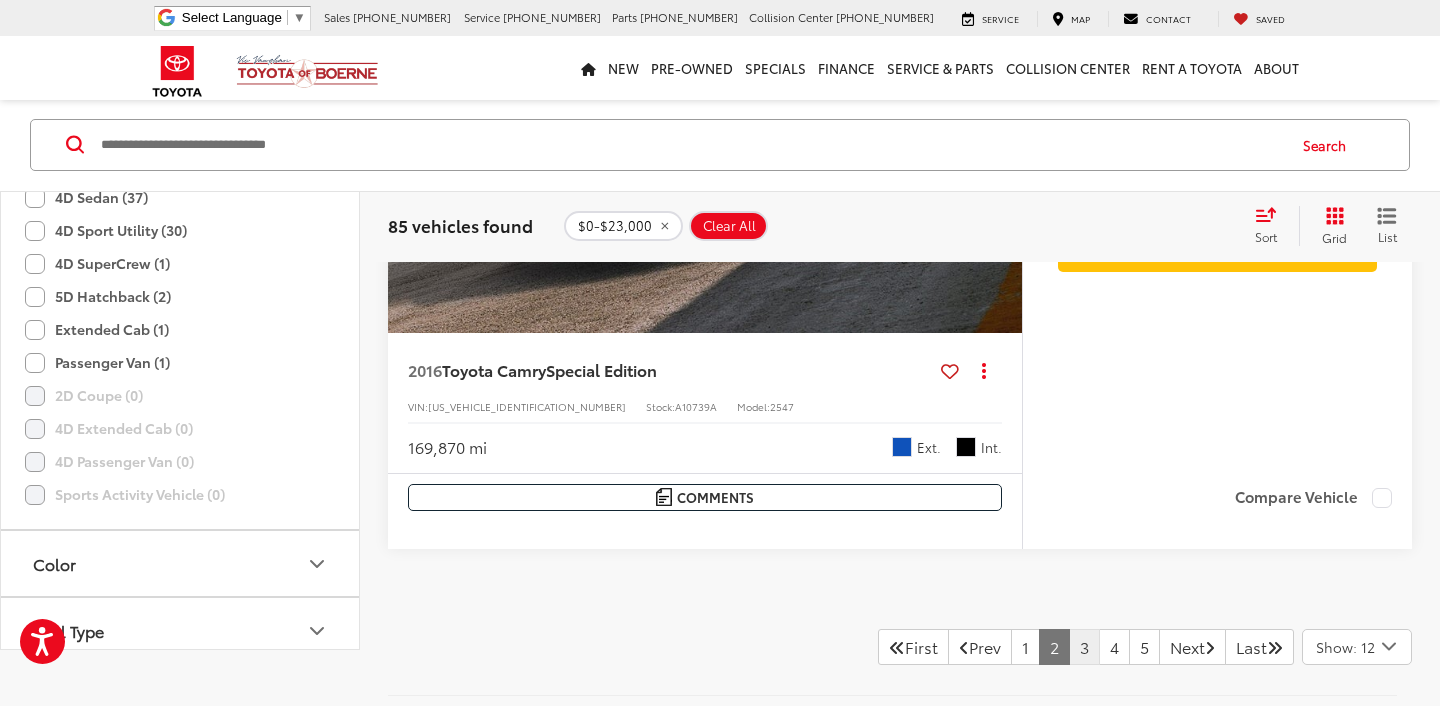 click on "3" at bounding box center [1084, 647] 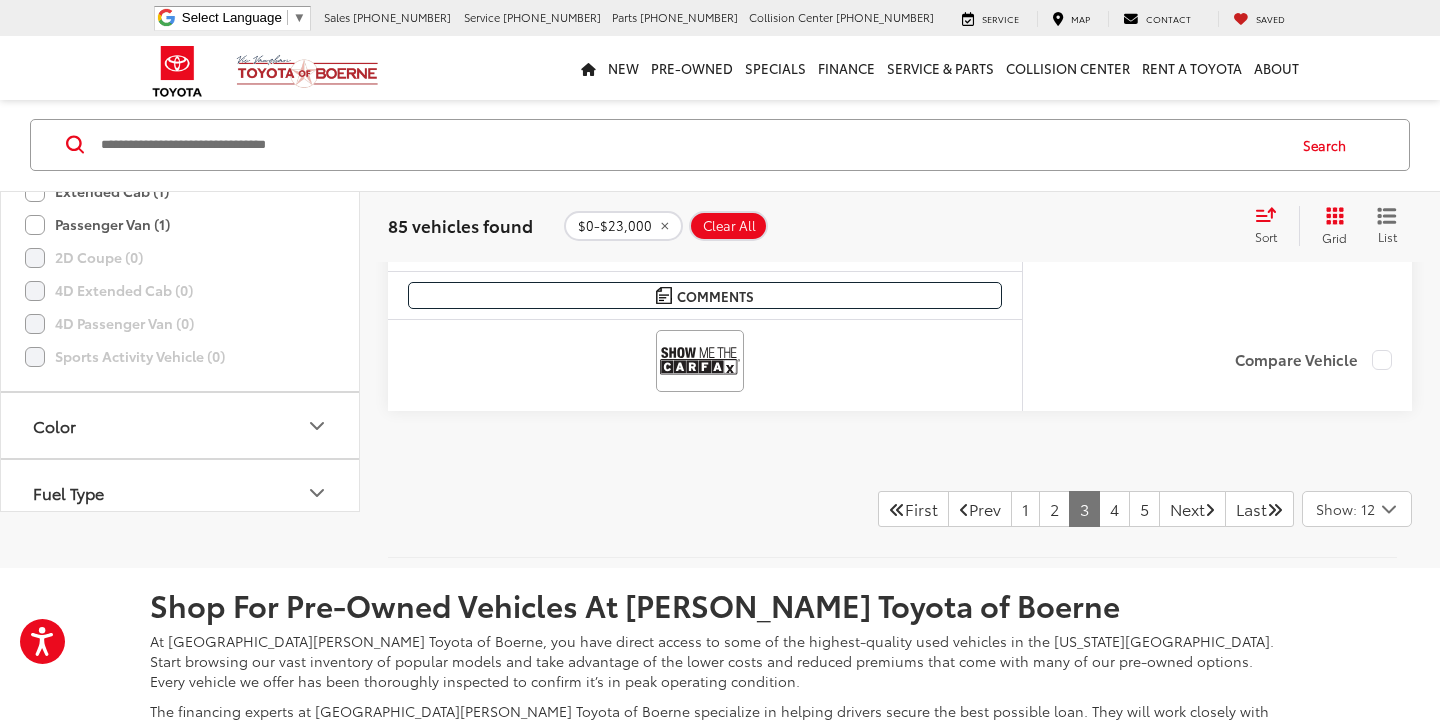 scroll, scrollTop: 10007, scrollLeft: 0, axis: vertical 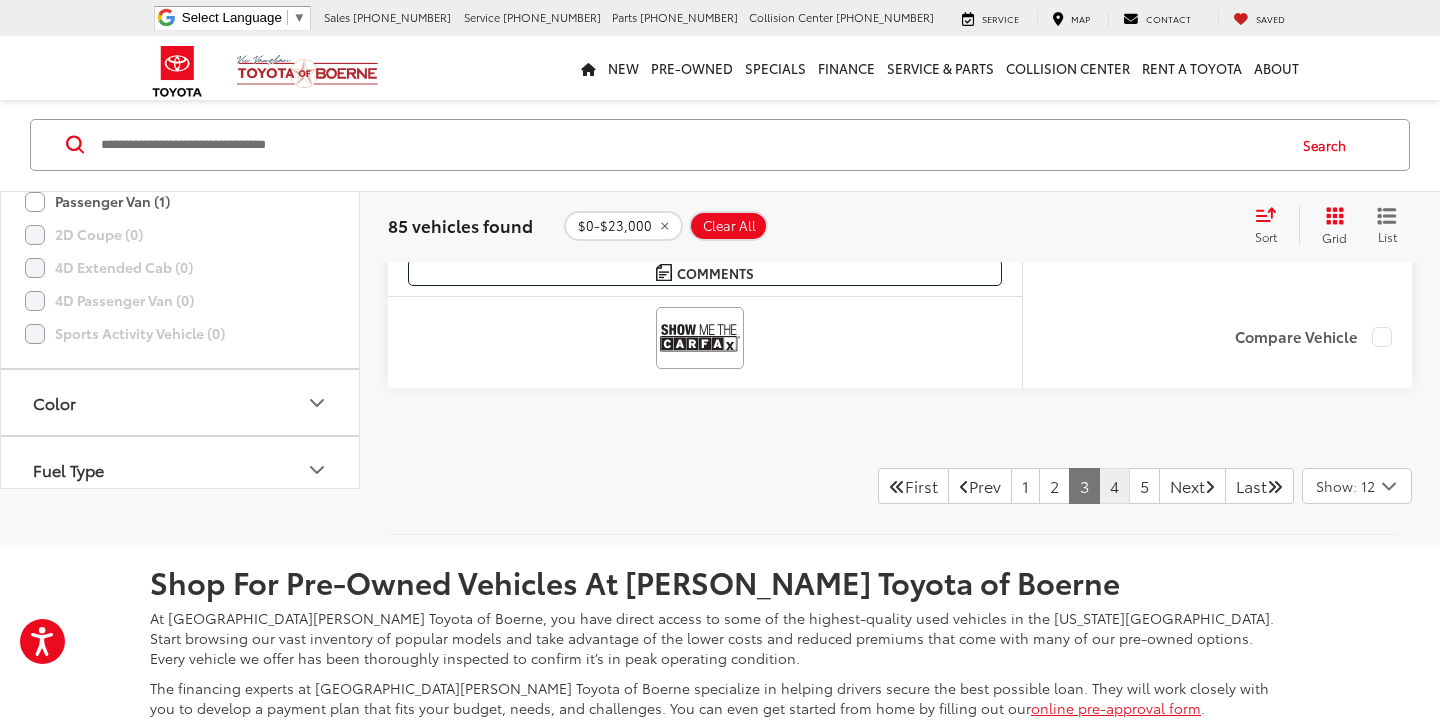 click on "4" at bounding box center (1114, 486) 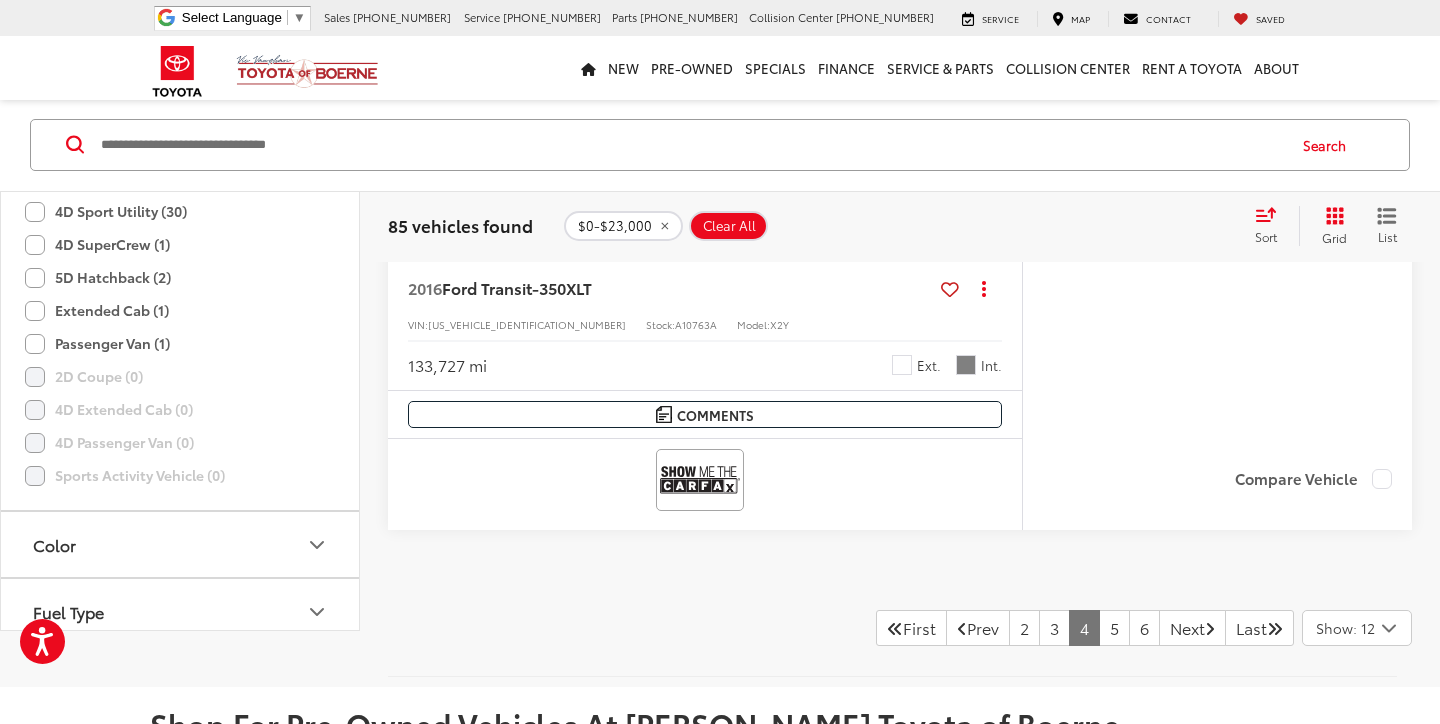 scroll, scrollTop: 9854, scrollLeft: 0, axis: vertical 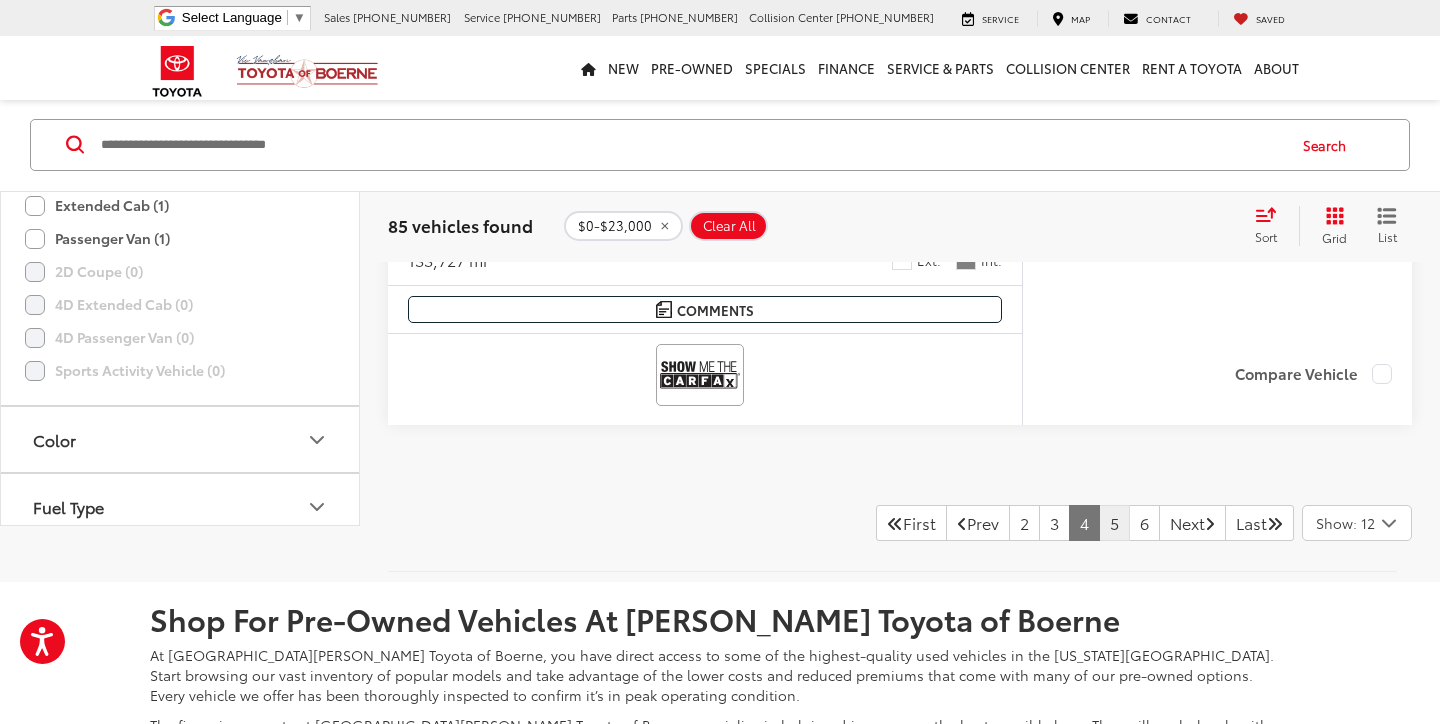 click on "5" at bounding box center (1114, 523) 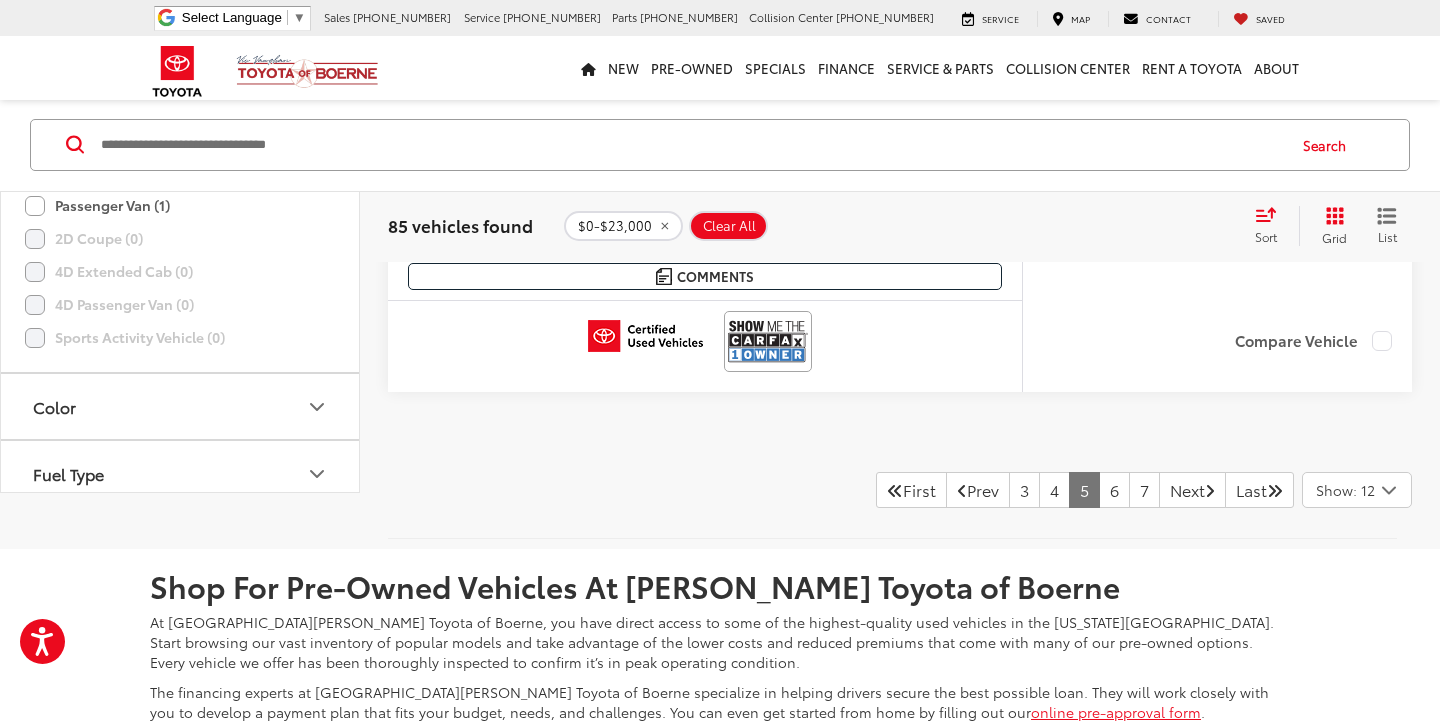 scroll, scrollTop: 10210, scrollLeft: 0, axis: vertical 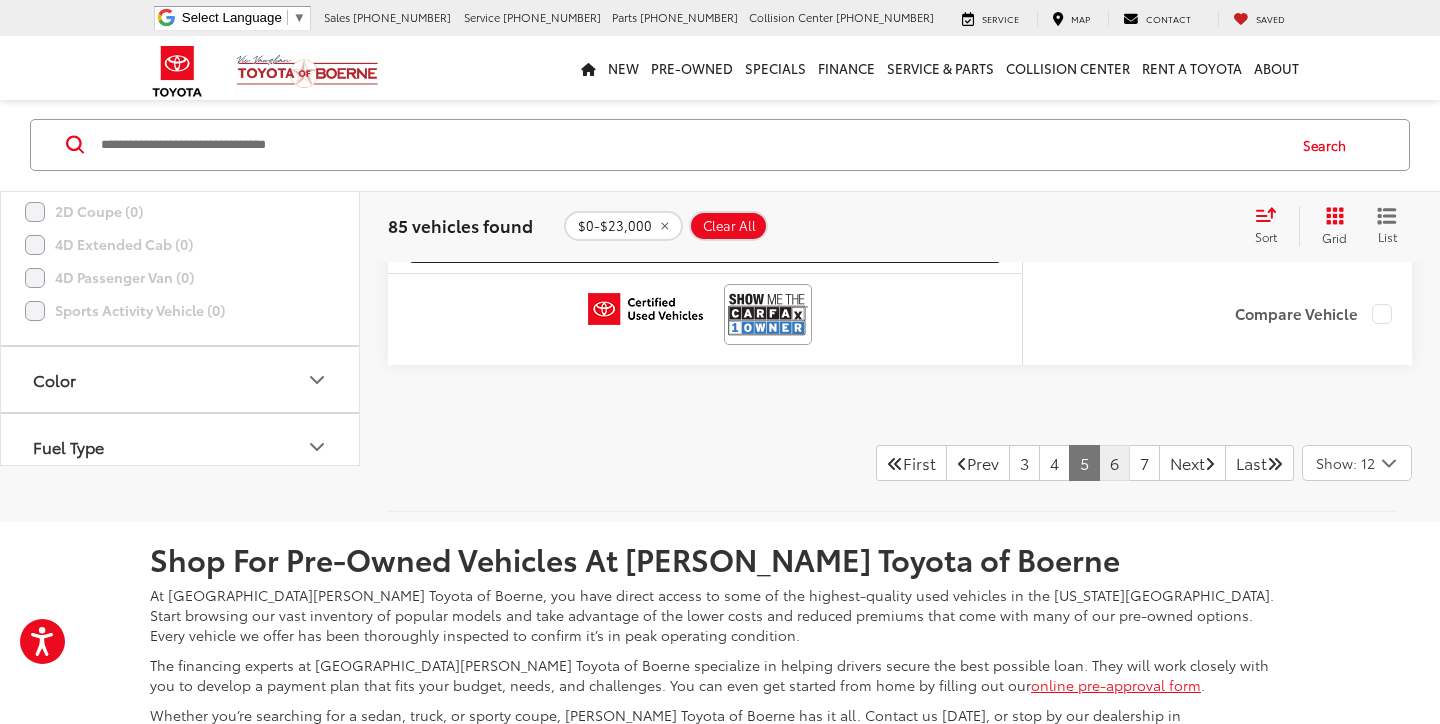 click on "6" at bounding box center [1114, 463] 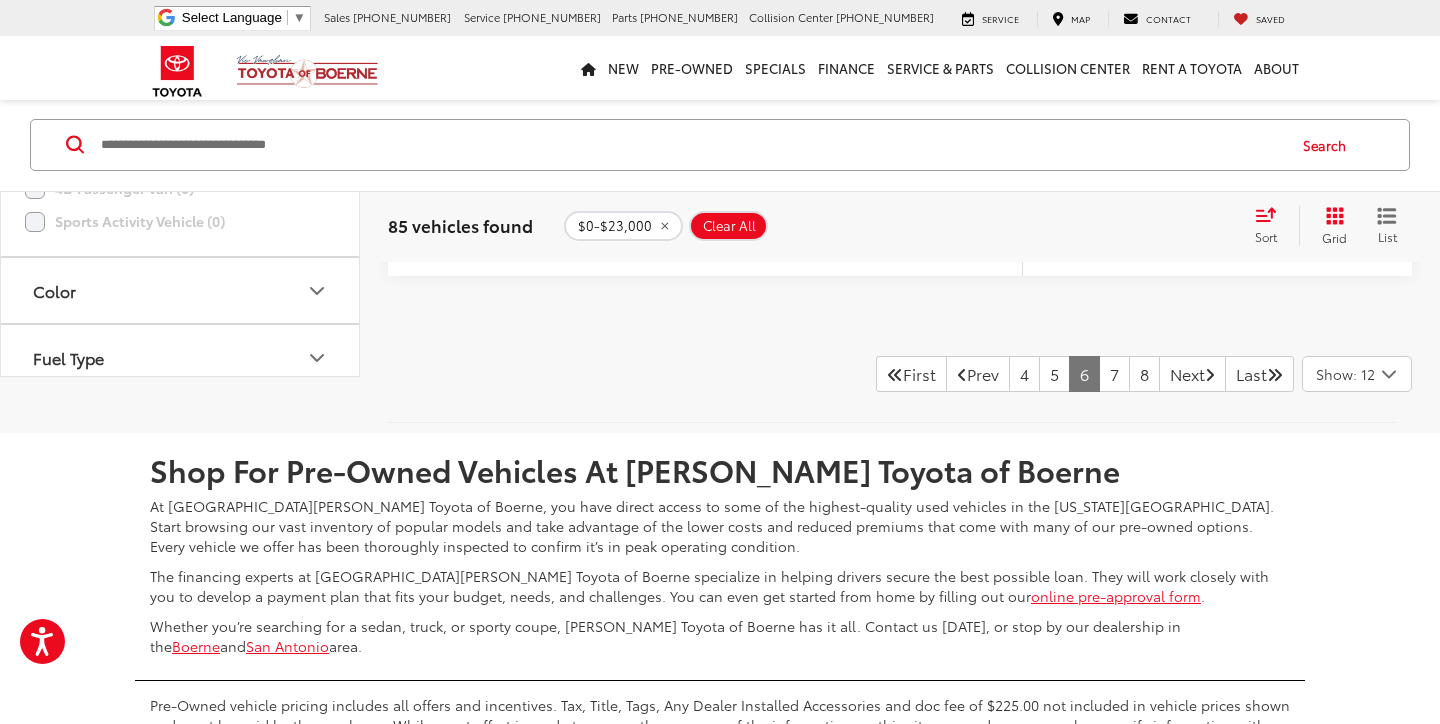 scroll, scrollTop: 10280, scrollLeft: 0, axis: vertical 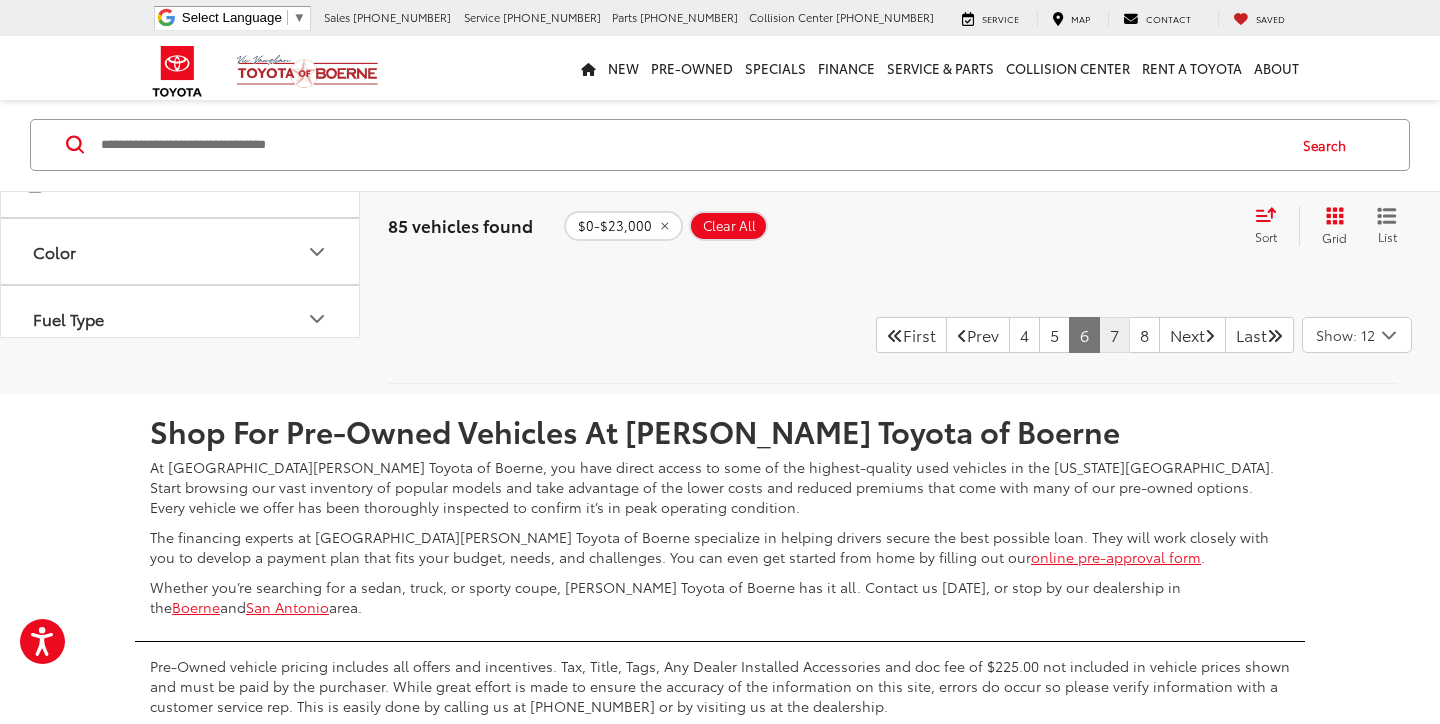click on "7" at bounding box center (1114, 335) 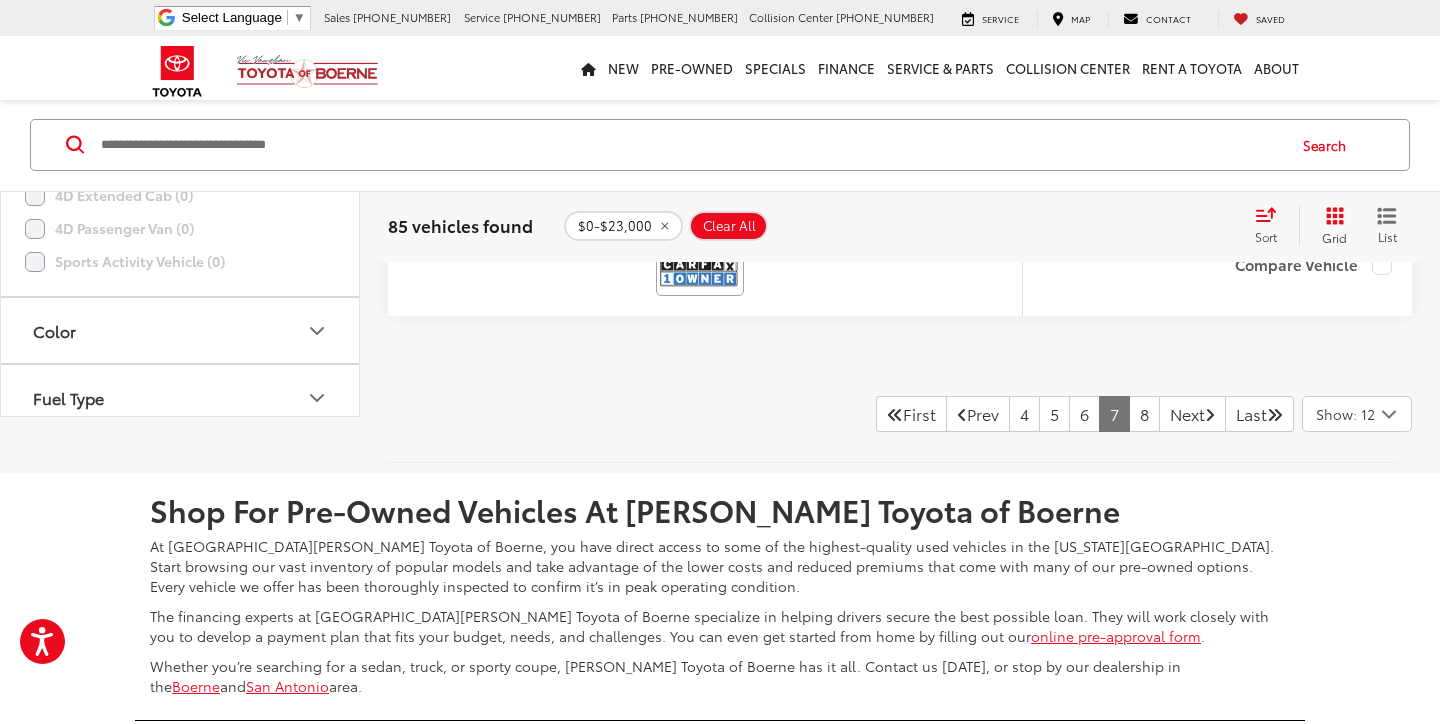 scroll, scrollTop: 10128, scrollLeft: 0, axis: vertical 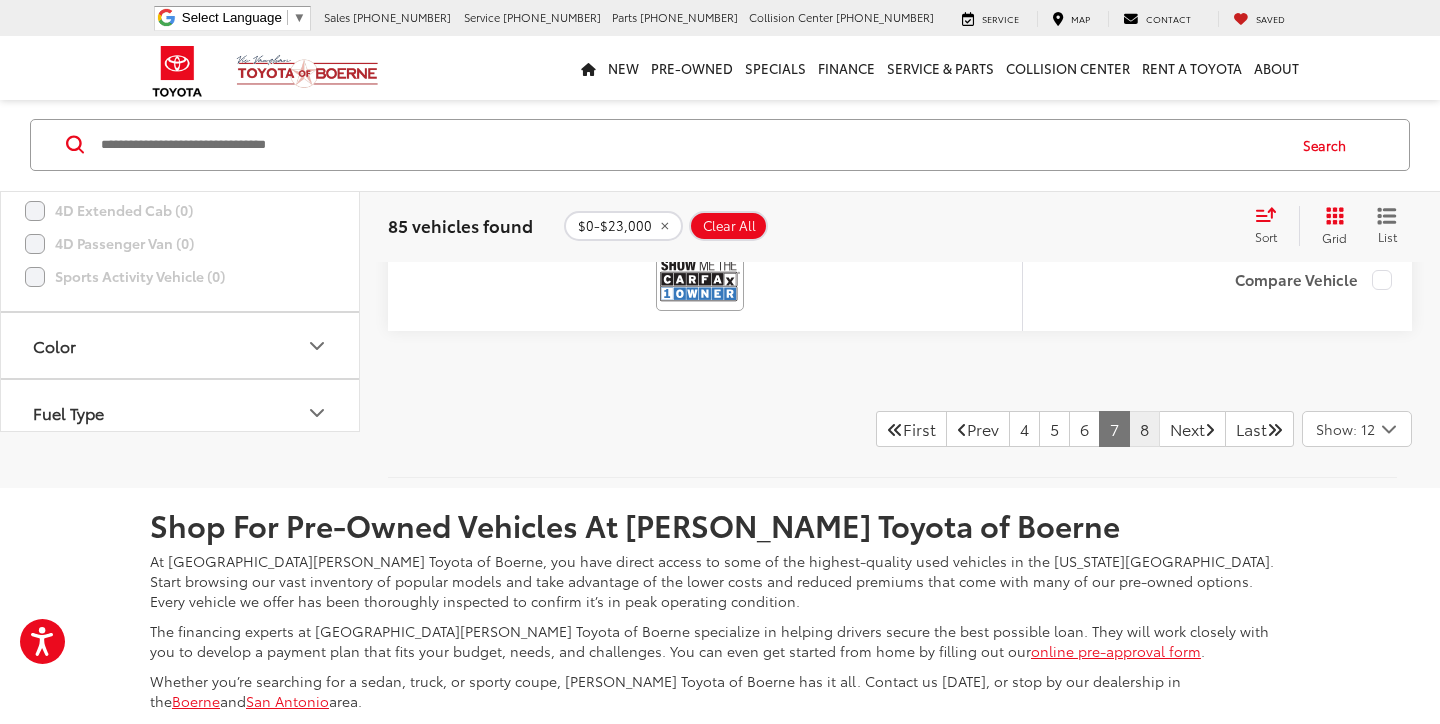 click on "8" at bounding box center [1144, 429] 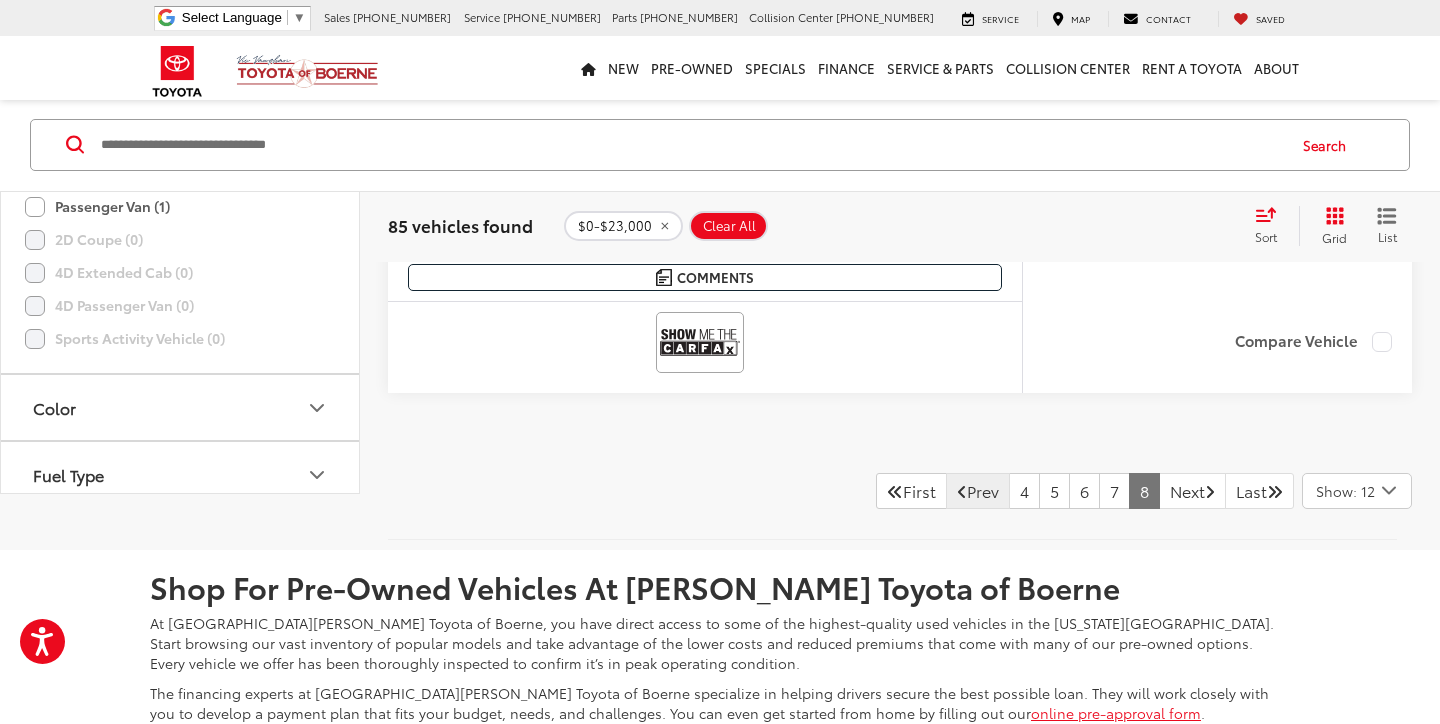 scroll, scrollTop: 791, scrollLeft: 0, axis: vertical 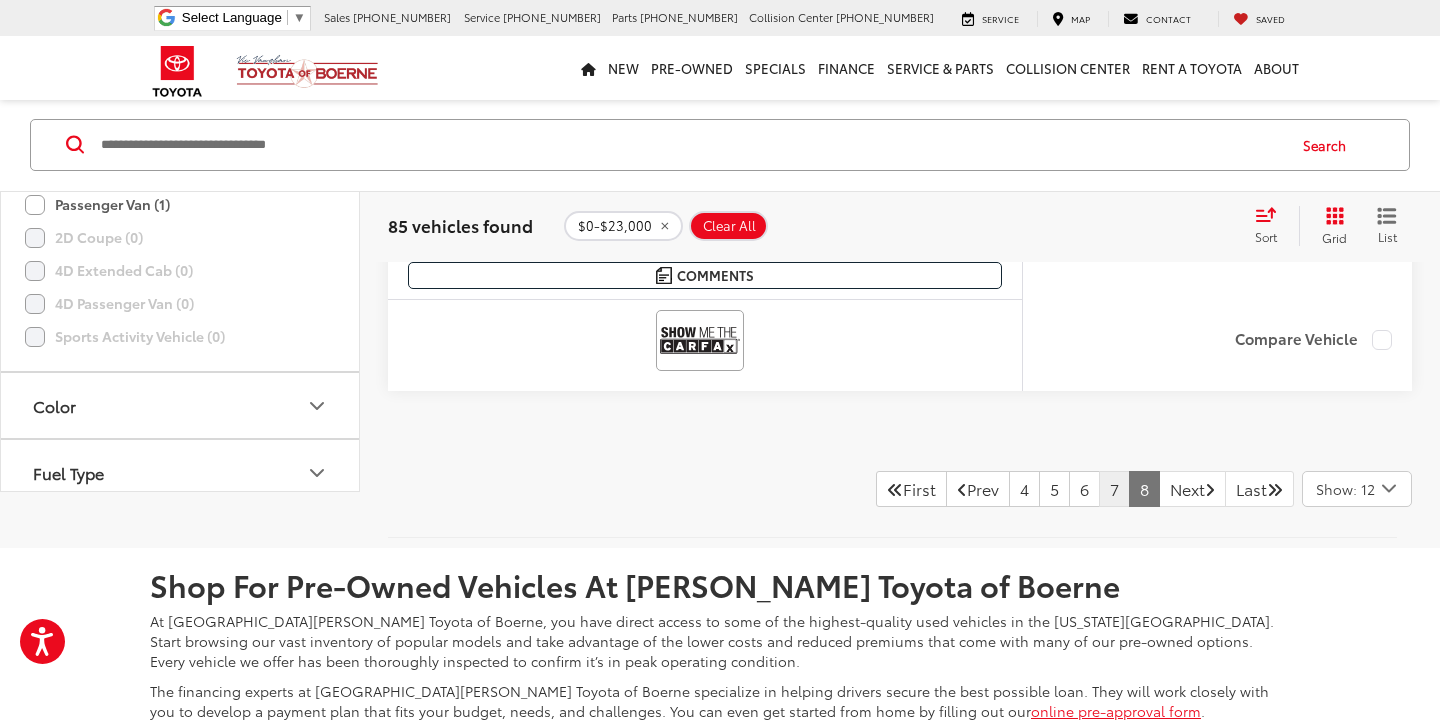 click on "7" at bounding box center (1114, 489) 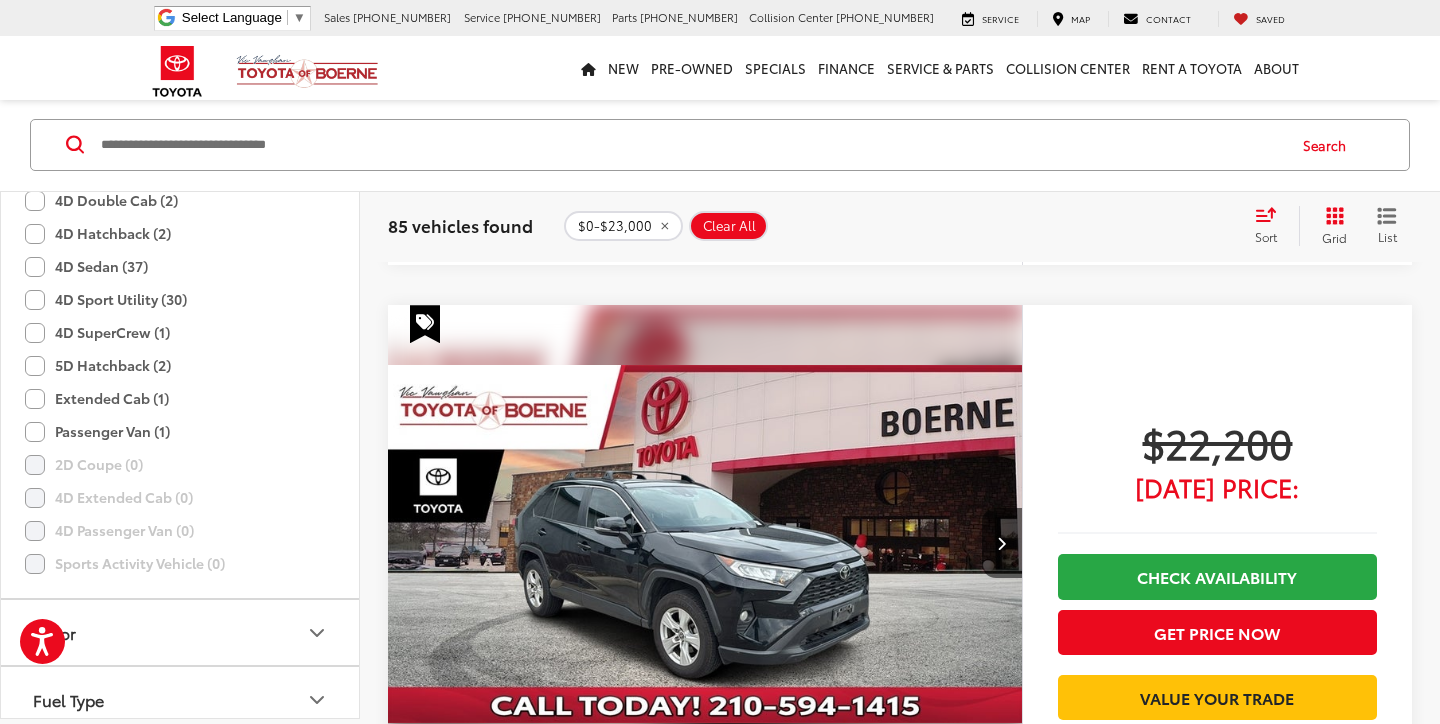scroll, scrollTop: 8501, scrollLeft: 0, axis: vertical 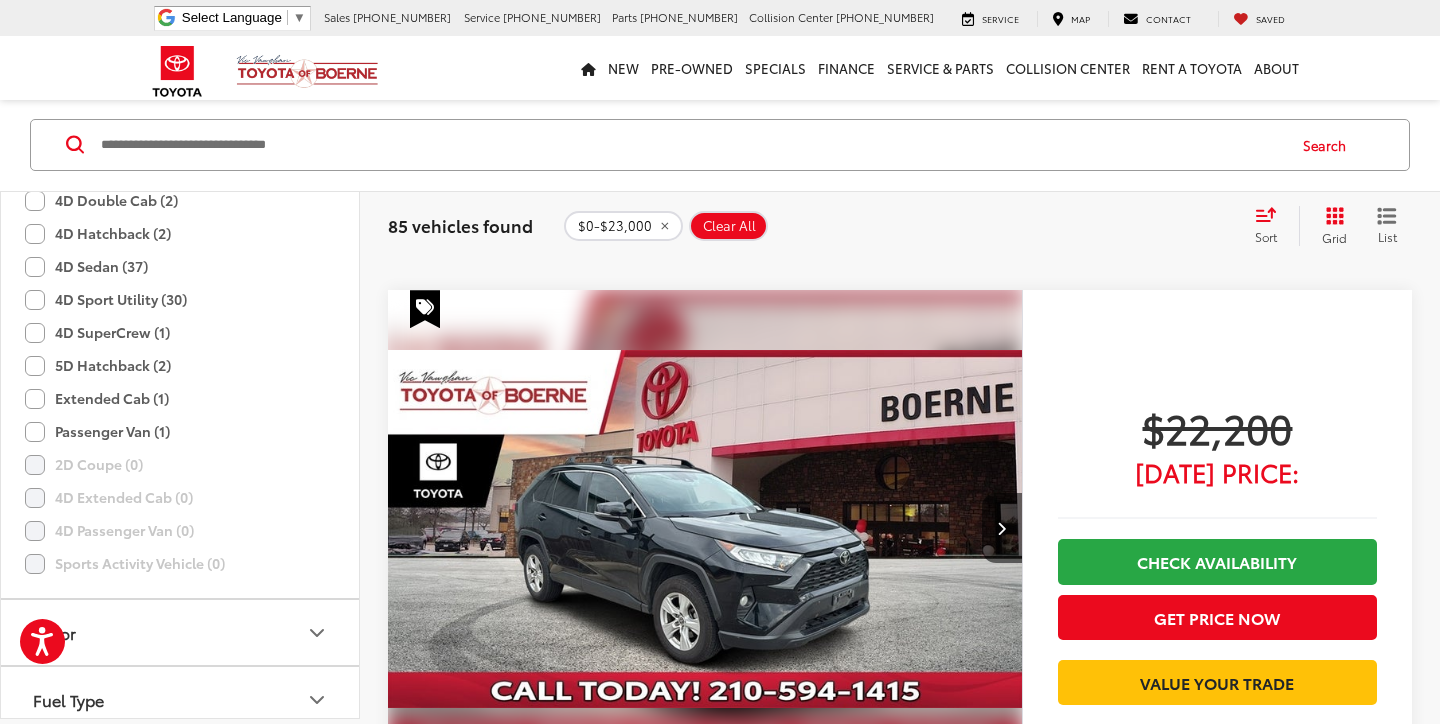 click at bounding box center [705, 529] 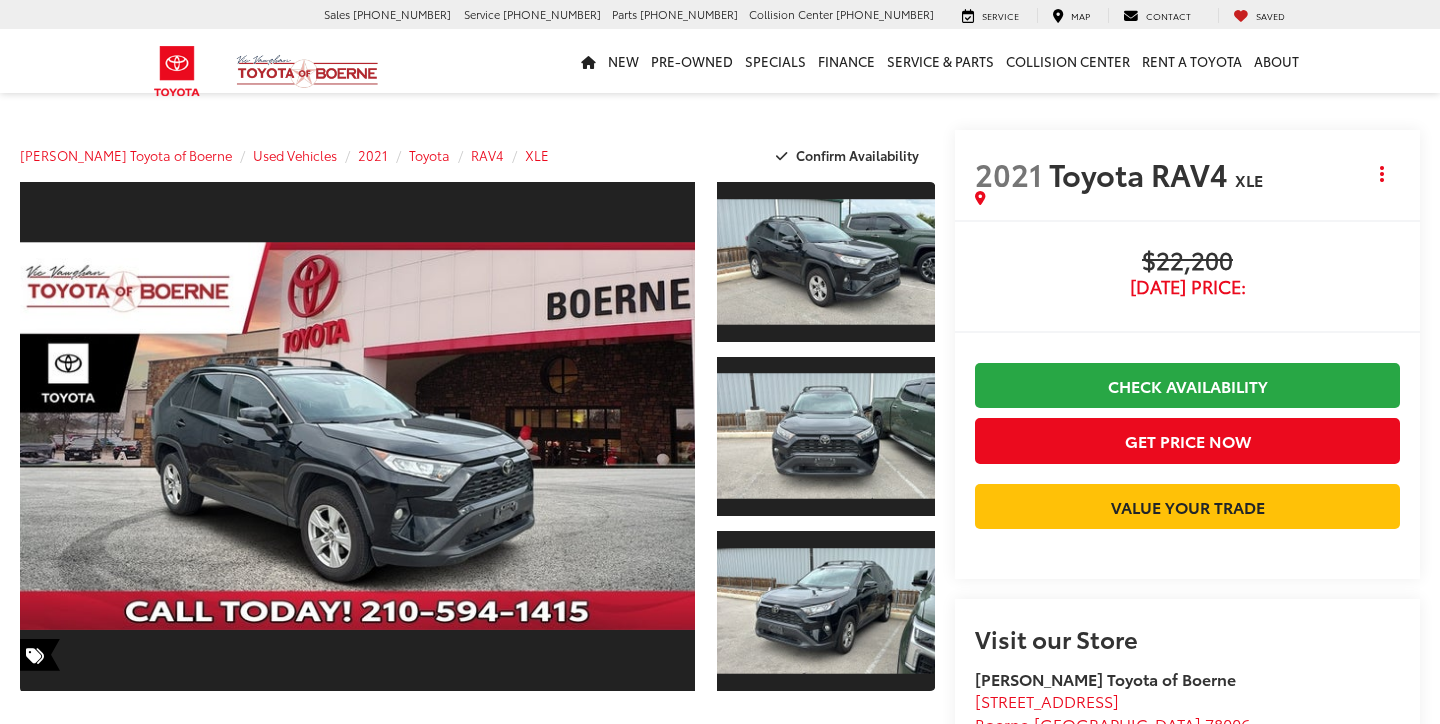 scroll, scrollTop: 0, scrollLeft: 0, axis: both 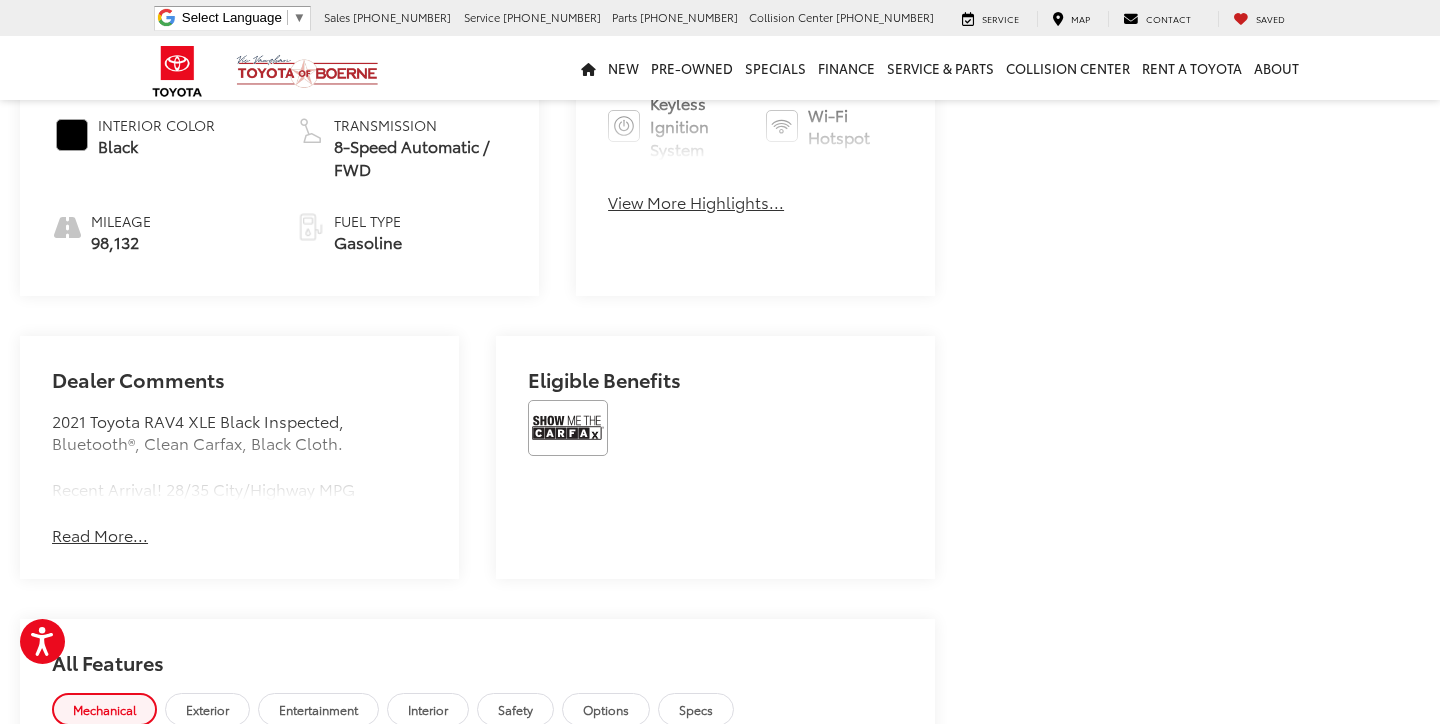 click at bounding box center (568, 428) 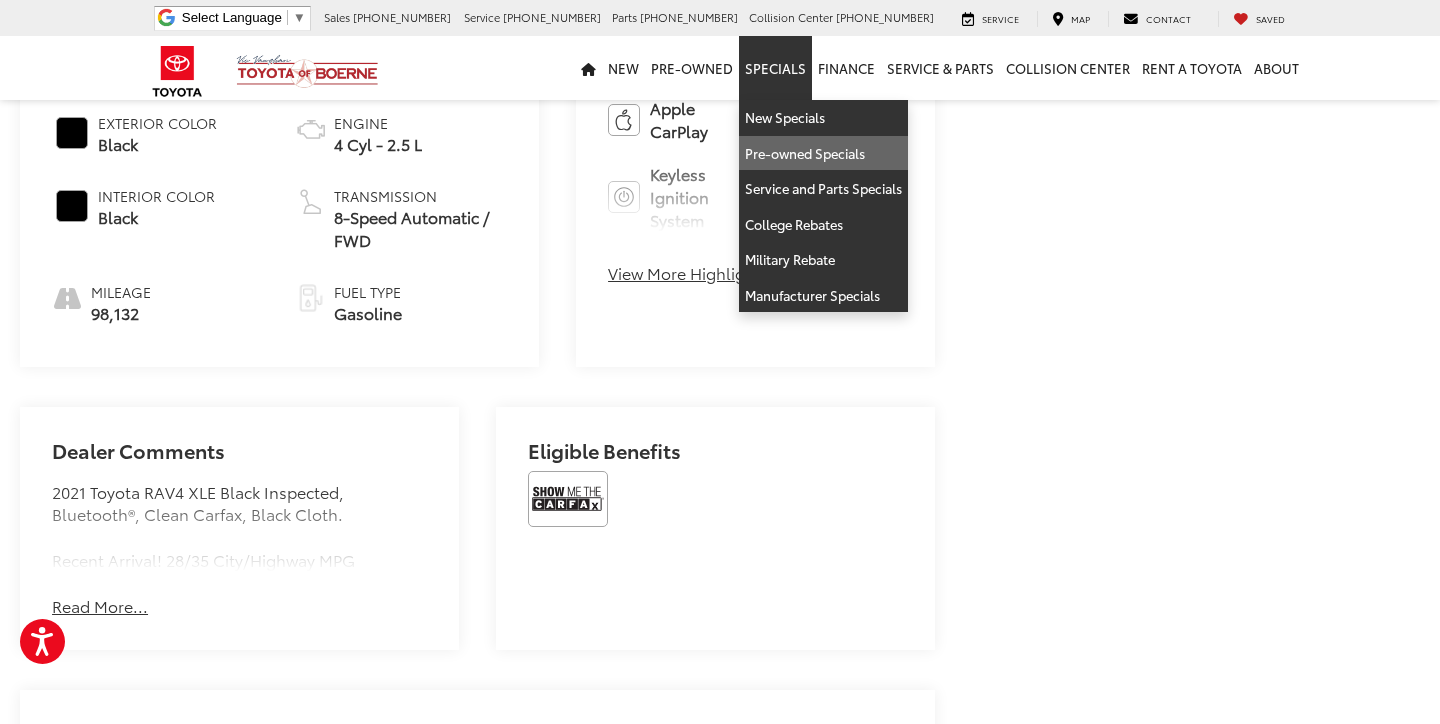 scroll, scrollTop: 953, scrollLeft: 0, axis: vertical 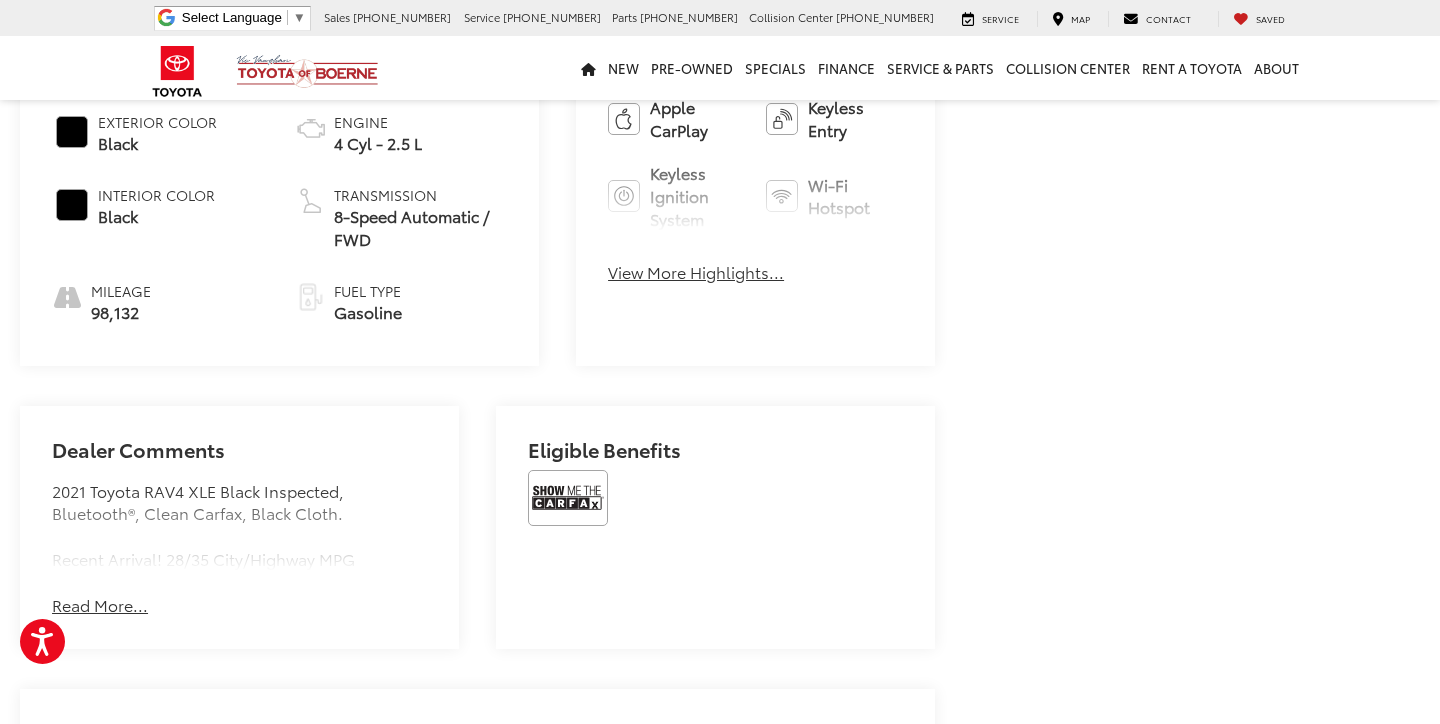 click on "Read More..." at bounding box center [100, 605] 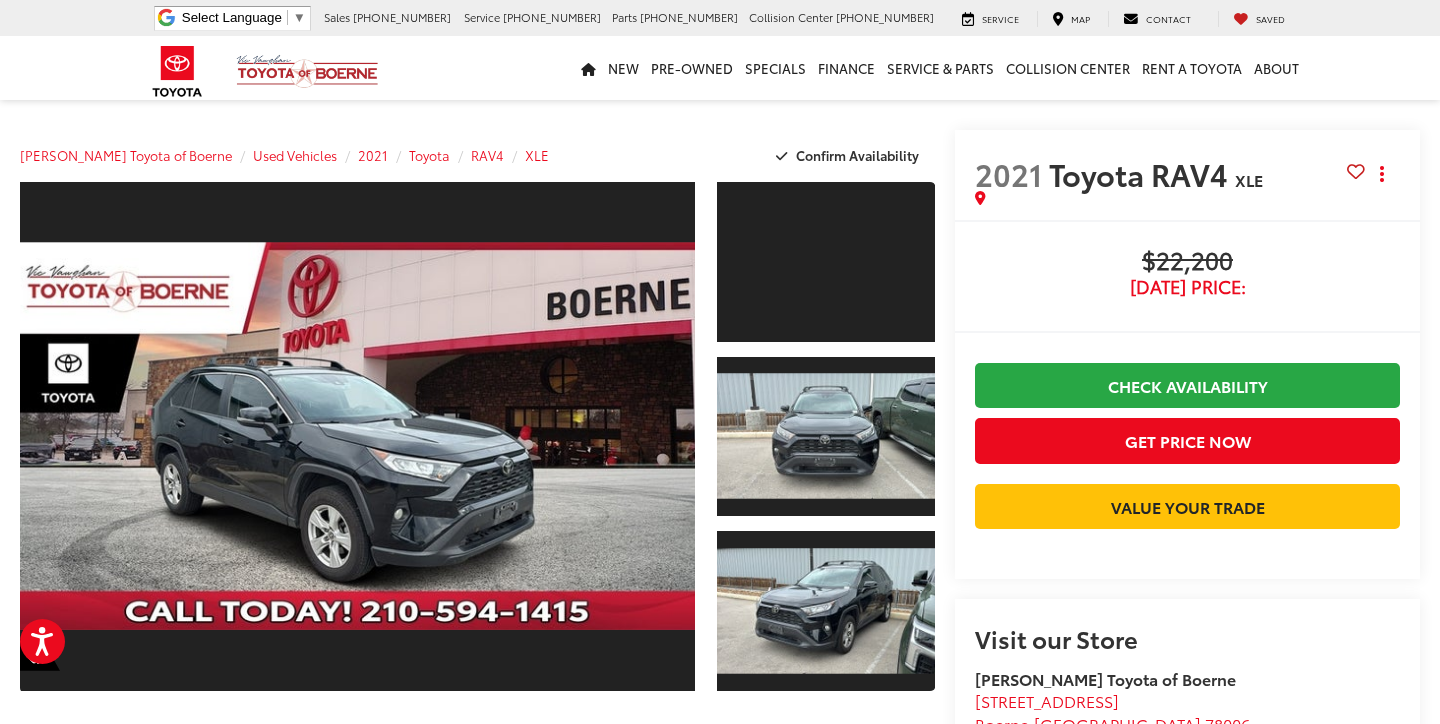 scroll, scrollTop: 0, scrollLeft: 0, axis: both 